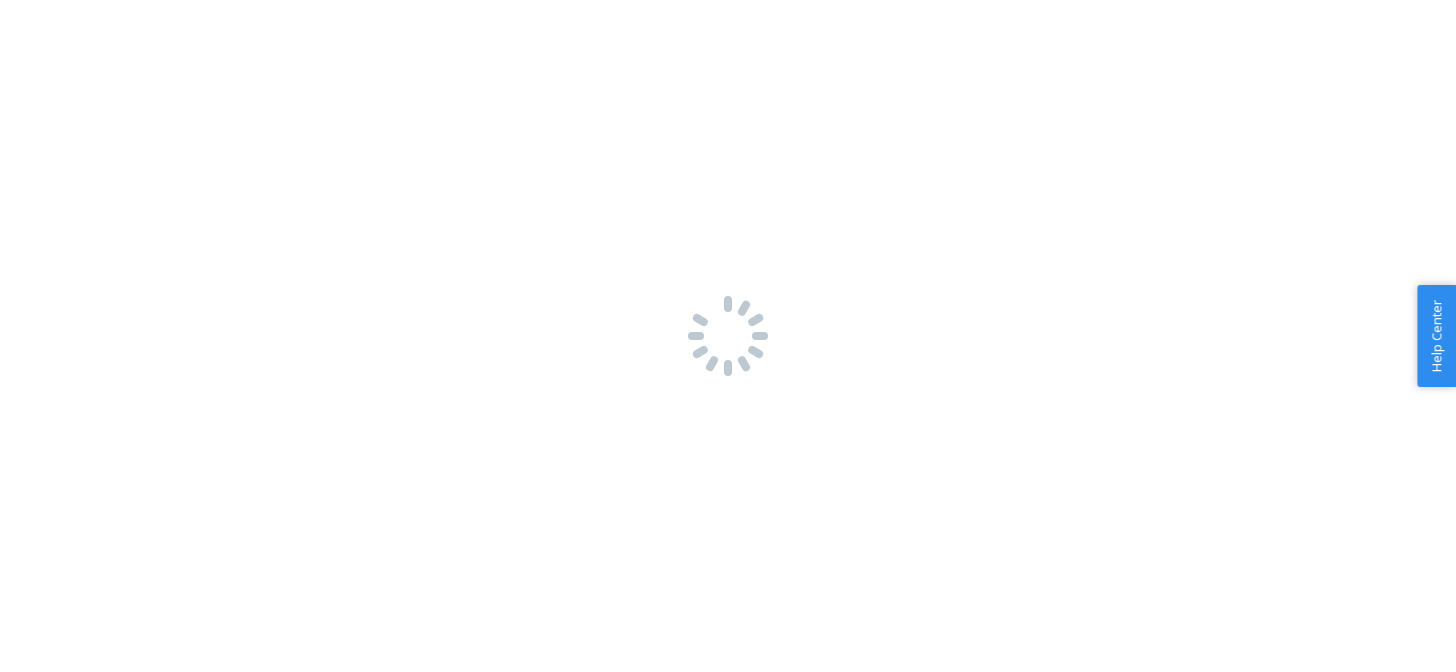 scroll, scrollTop: 0, scrollLeft: 0, axis: both 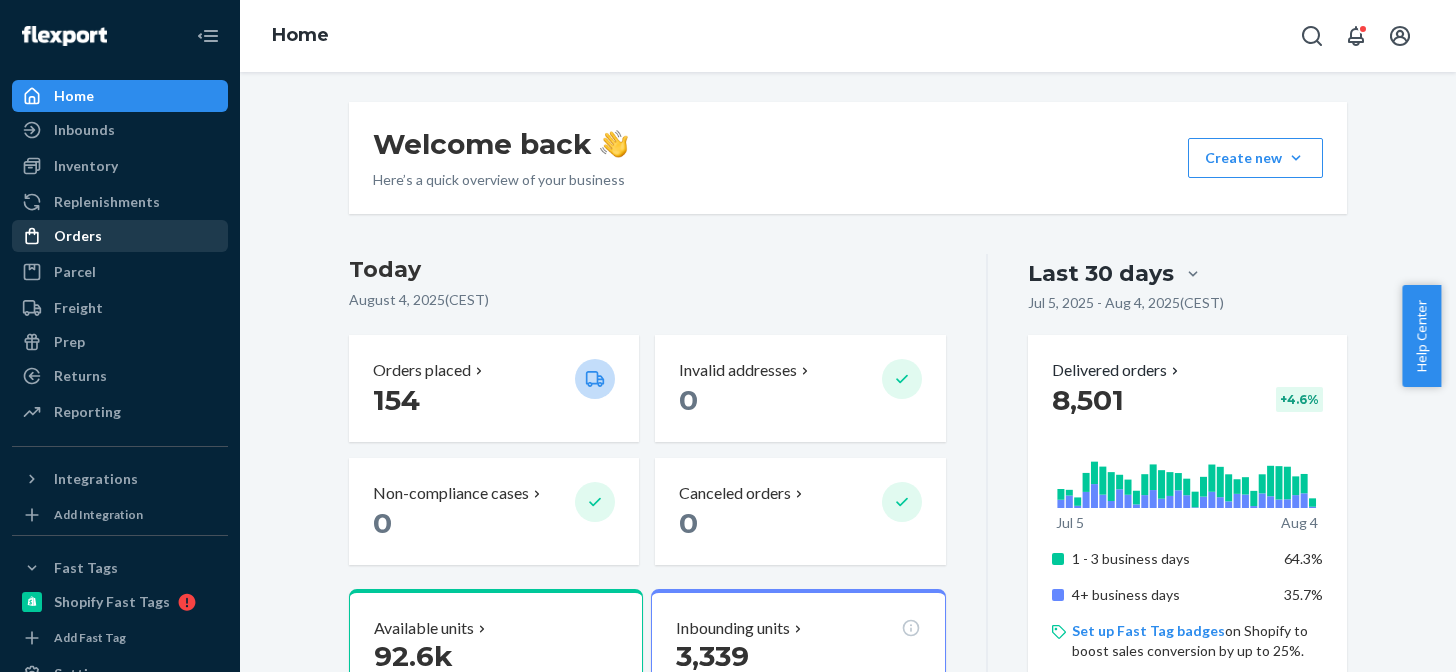 click on "Orders" at bounding box center (120, 236) 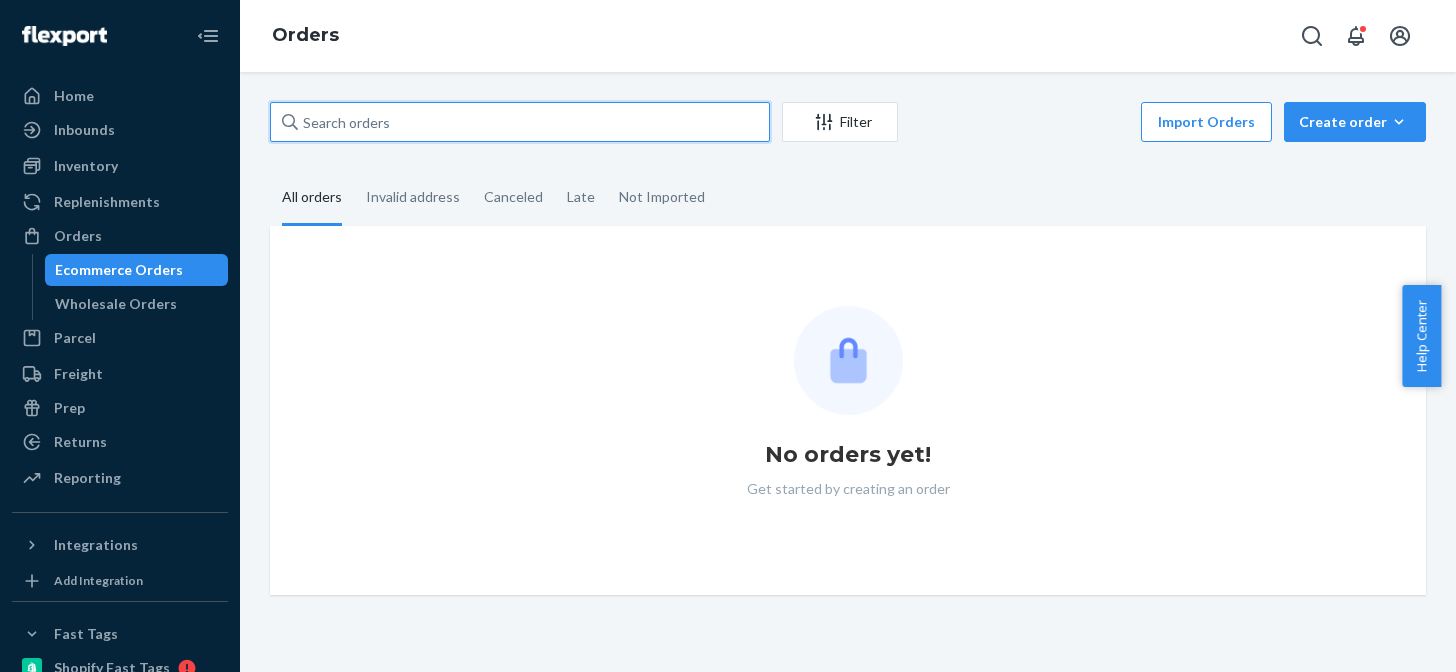 click at bounding box center (520, 122) 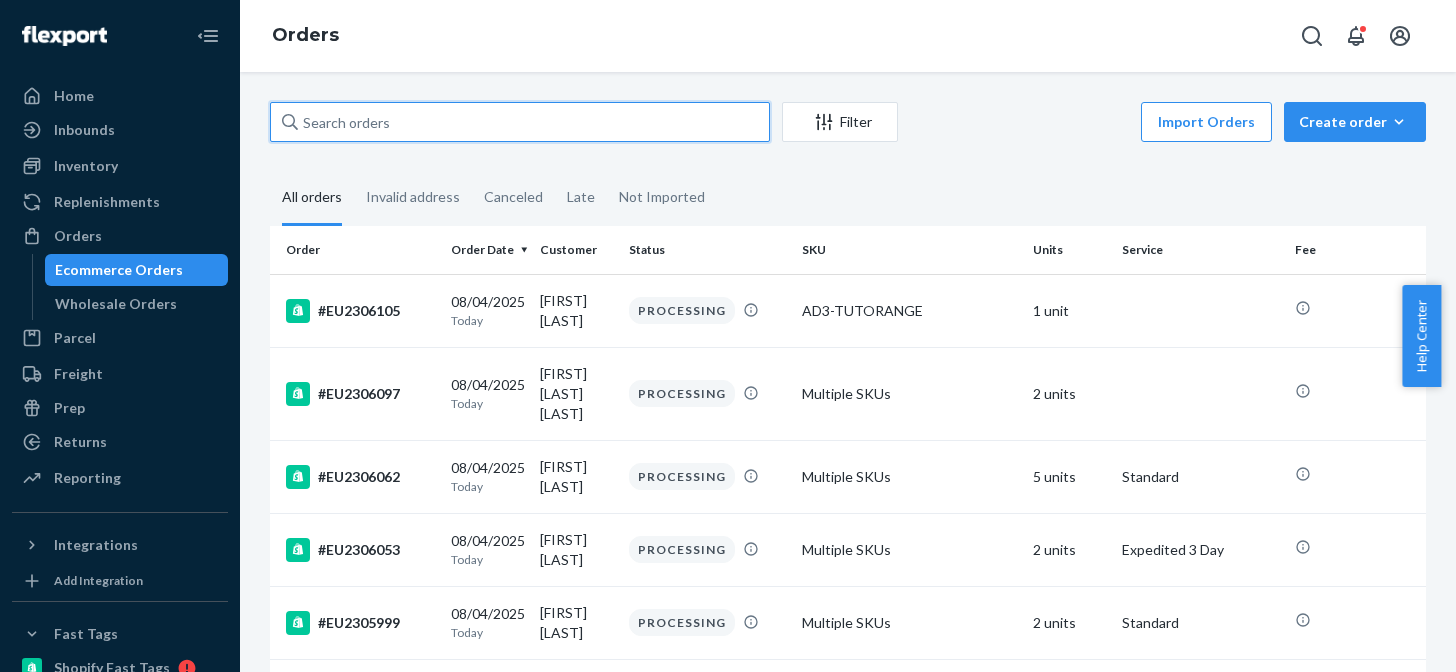 paste on "#EU2276328" 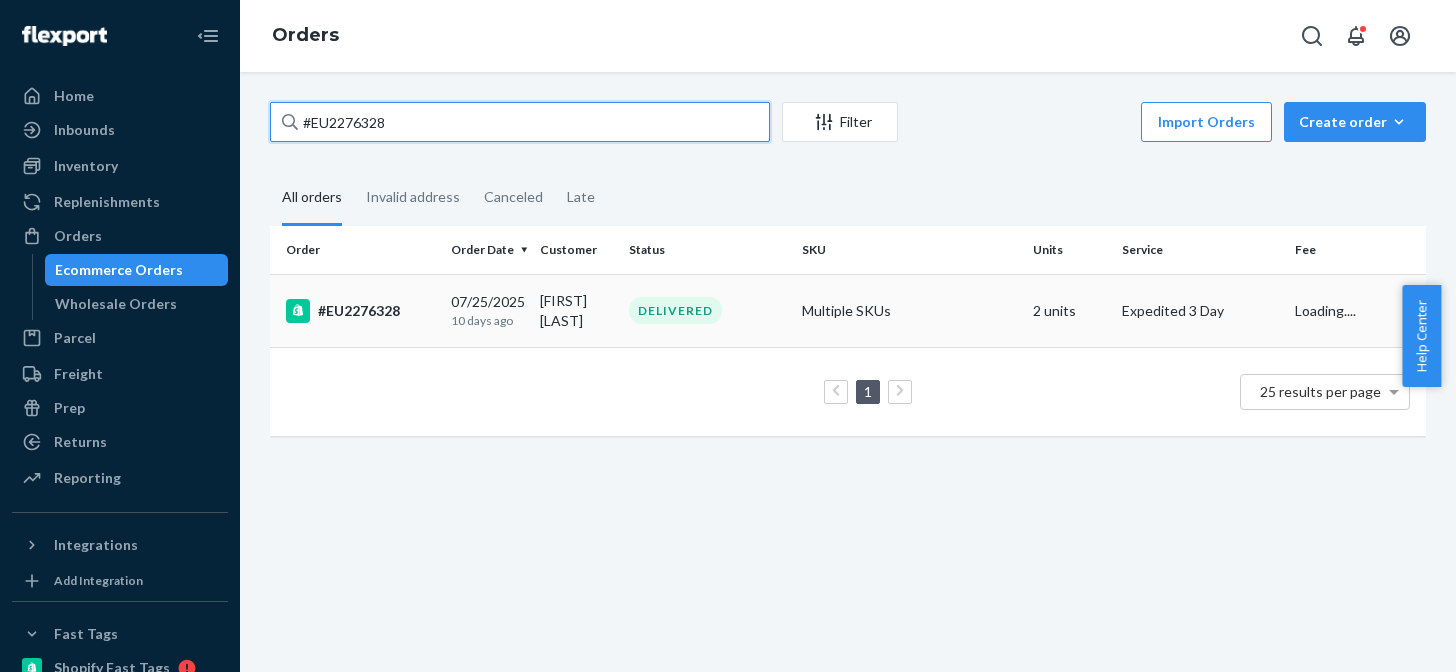 type on "#EU2276328" 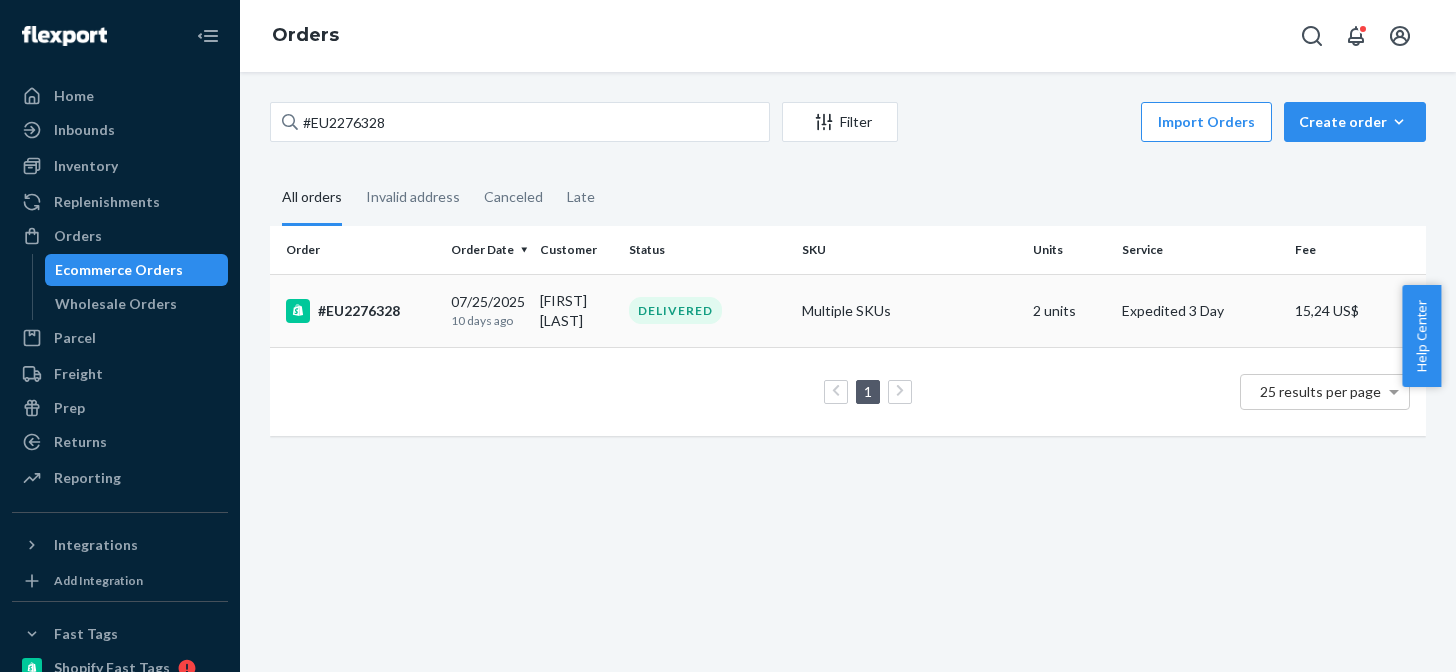 click on "#EU2276328" at bounding box center [360, 311] 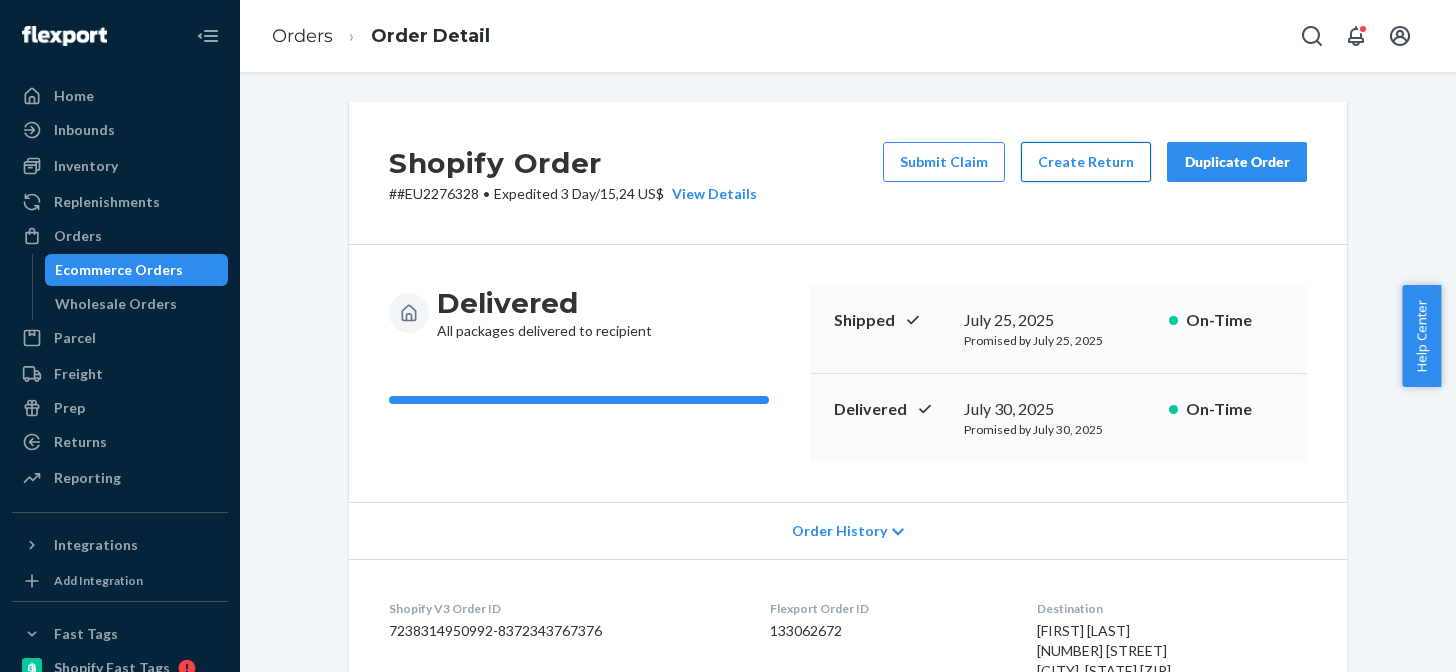 click on "Create Return" at bounding box center (1086, 162) 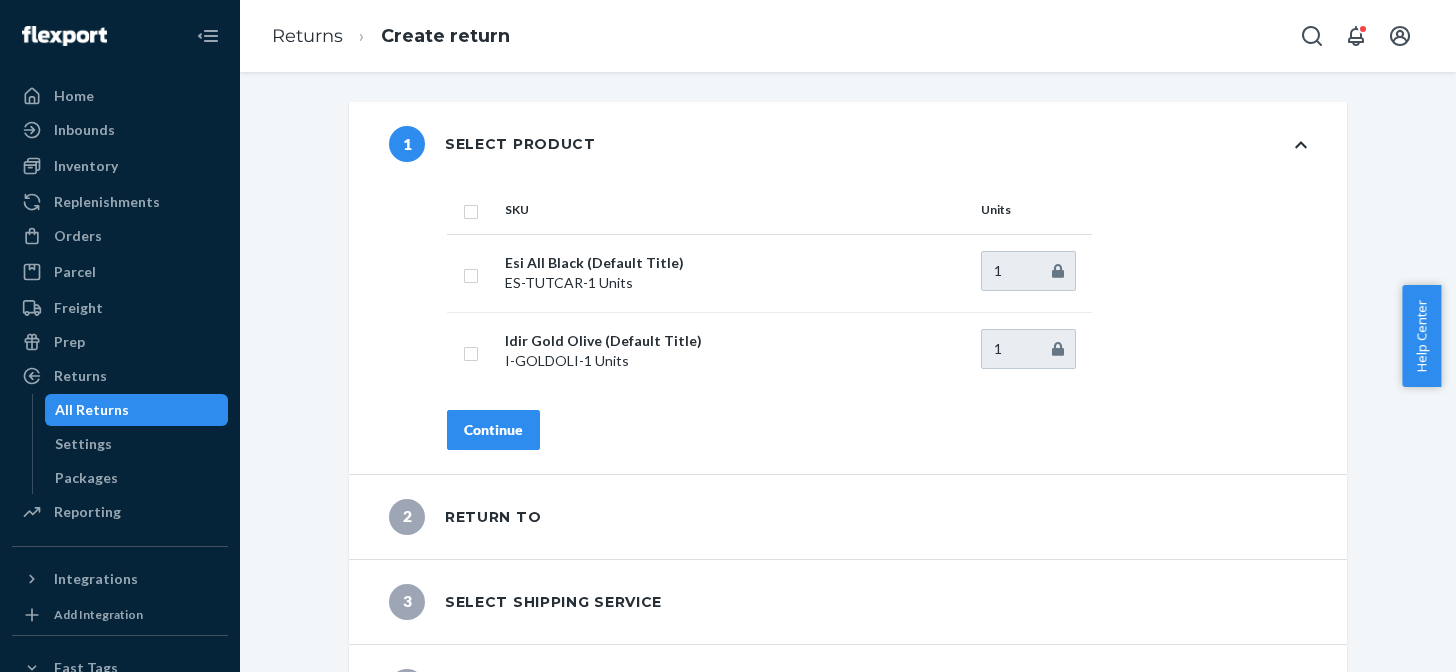 click at bounding box center (471, 209) 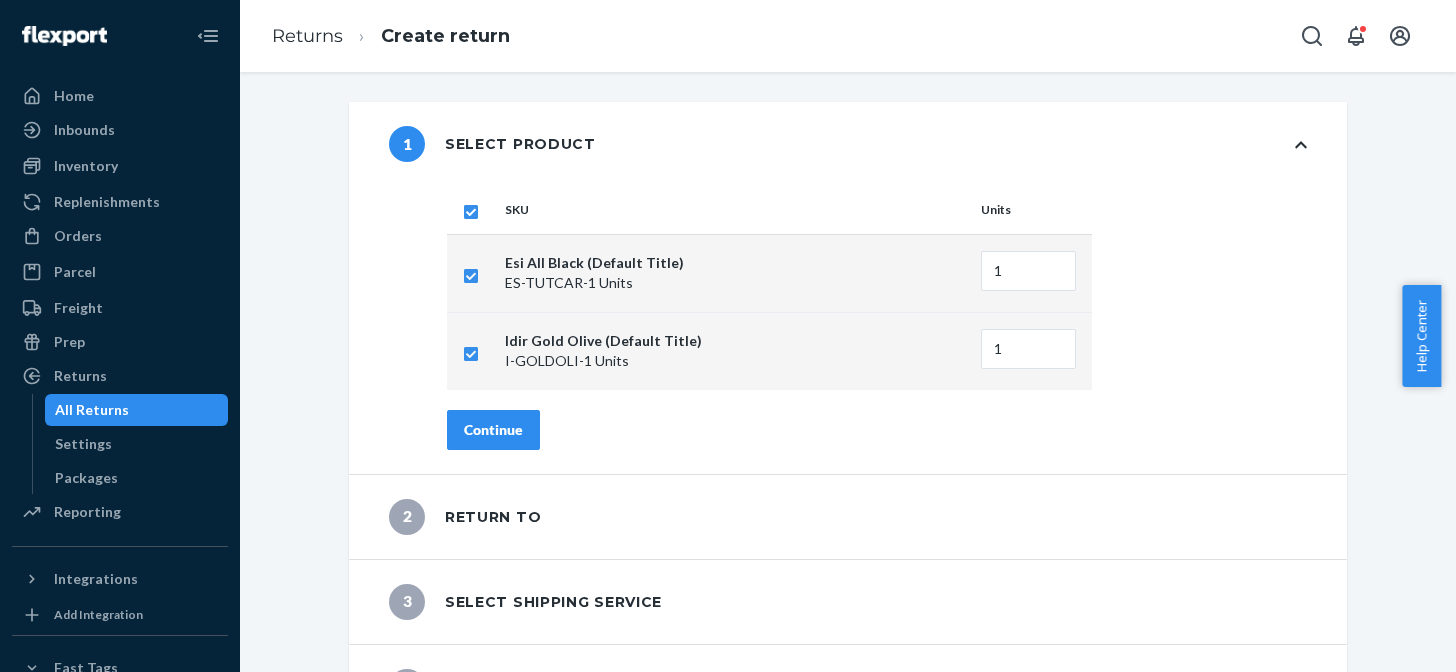 click on "Continue" at bounding box center [493, 430] 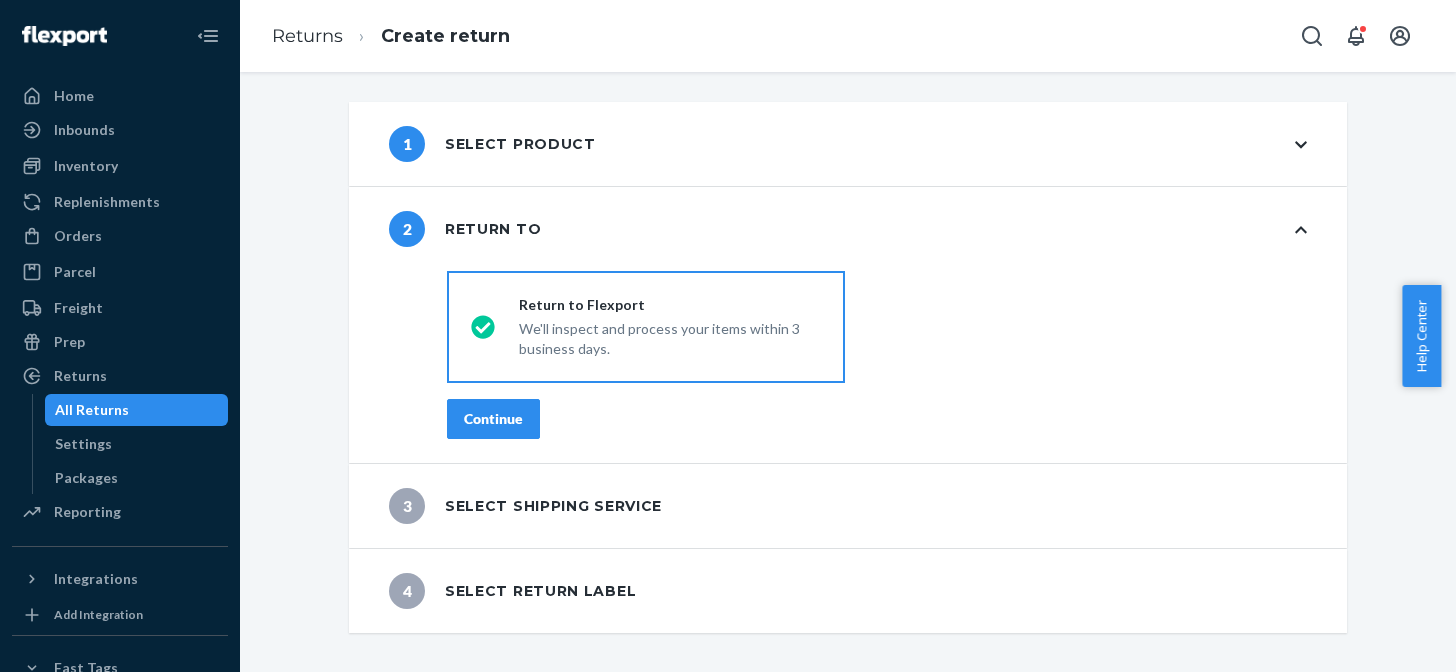click on "Continue" at bounding box center (493, 419) 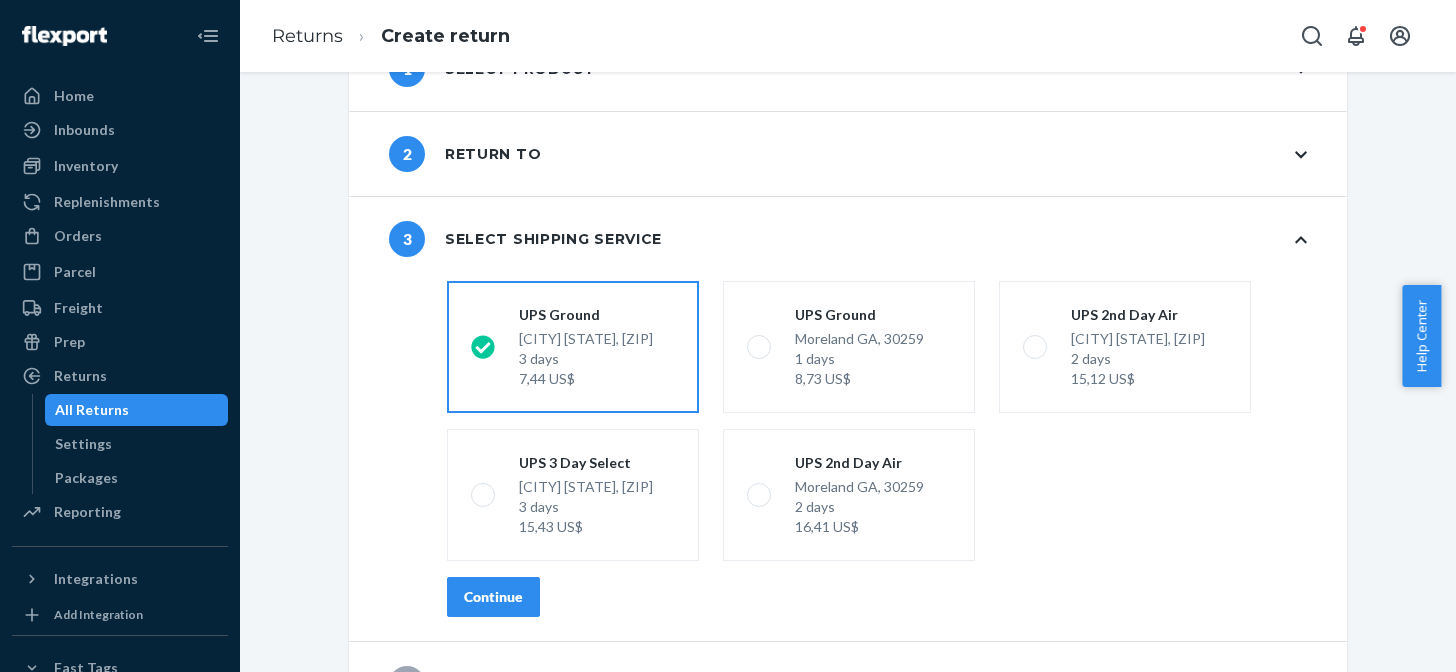 scroll, scrollTop: 128, scrollLeft: 0, axis: vertical 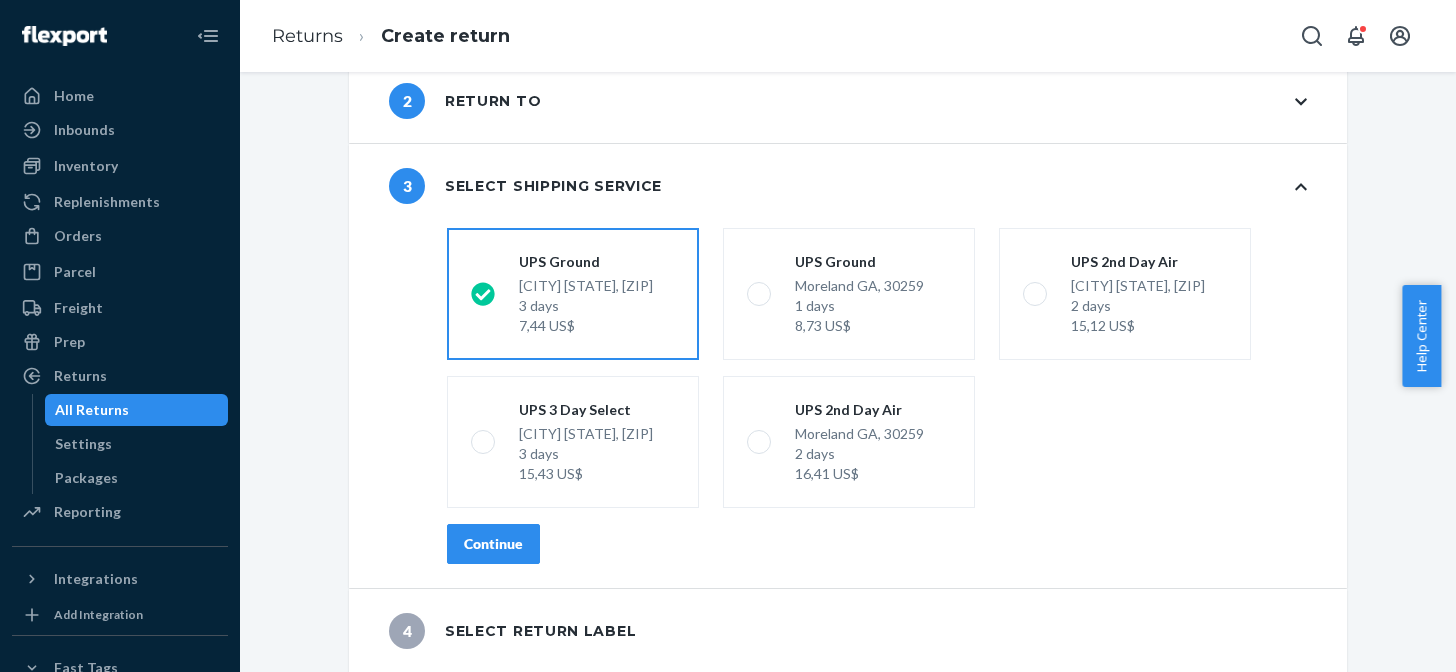 click on "Continue" at bounding box center [493, 544] 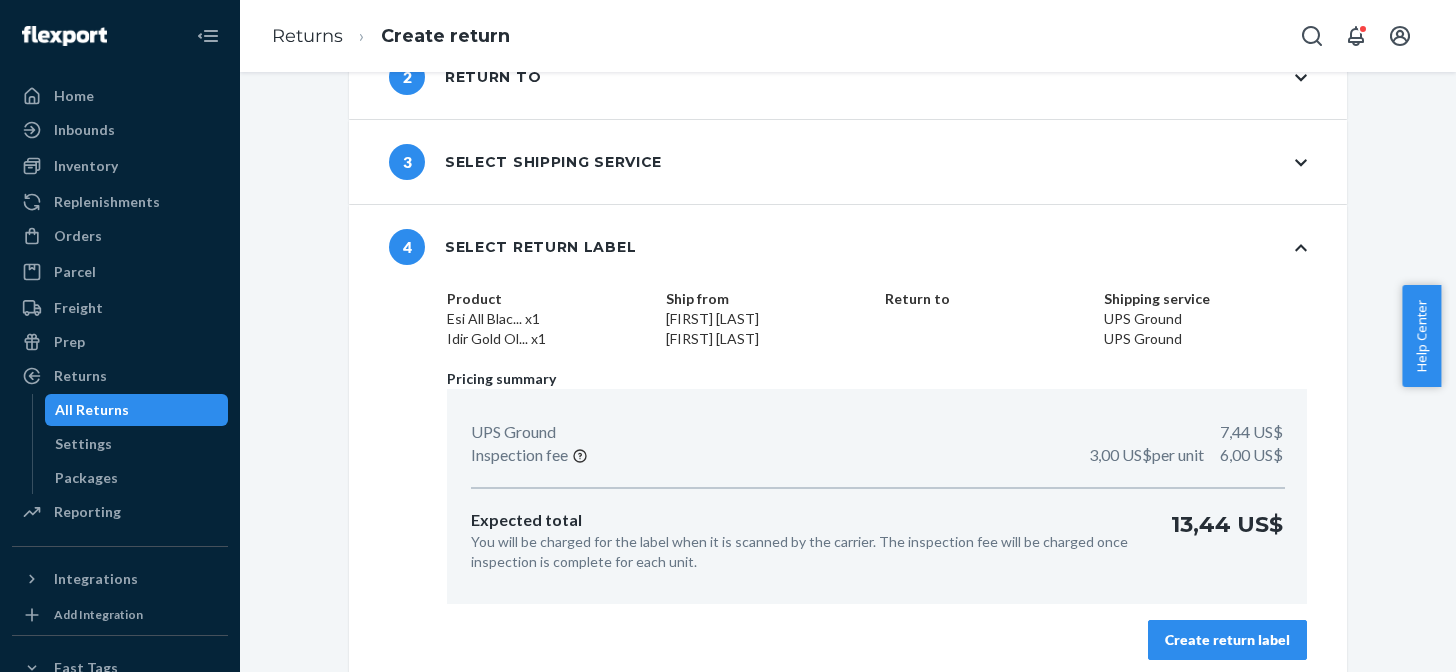 scroll, scrollTop: 163, scrollLeft: 0, axis: vertical 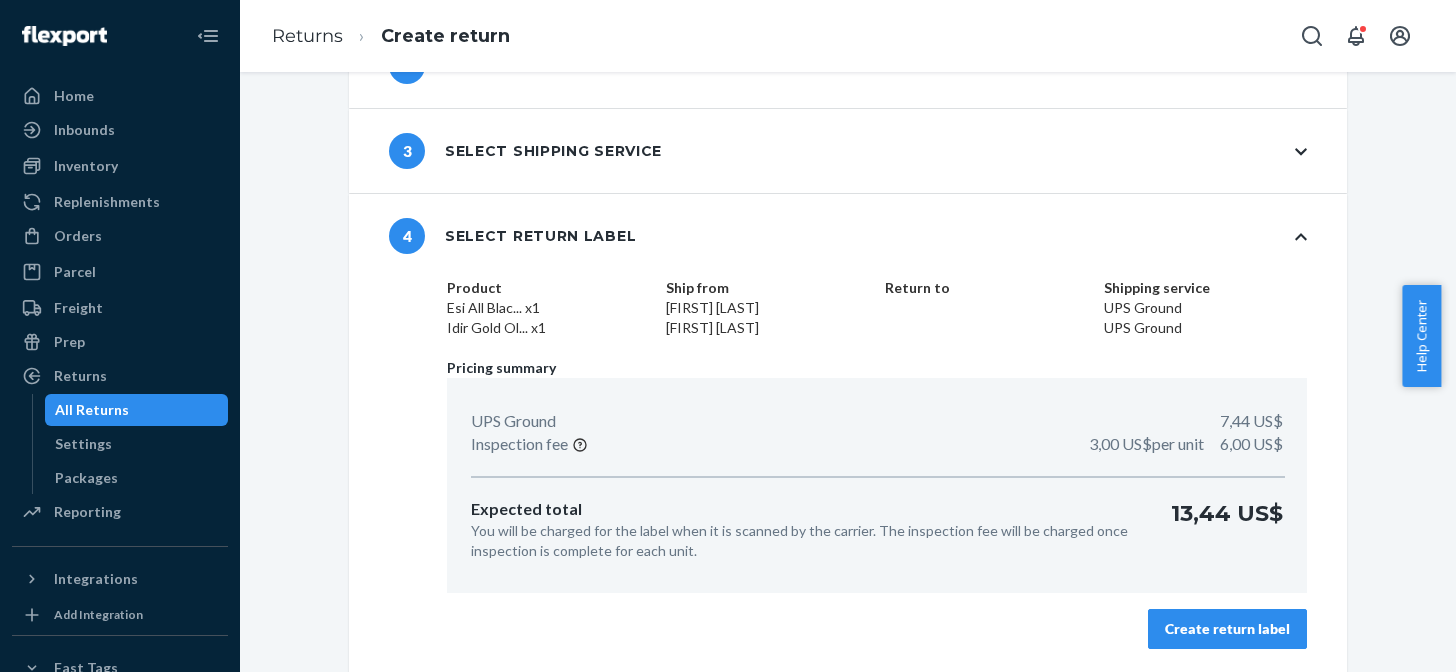 click on "Product Esi All Blac... x1 Idir Gold Ol... x1 Ship from [FIRST] [LAST] [FIRST] [LAST] Return to Shipping service UPS Ground UPS Ground Pricing summary UPS Ground 7,44 US$ Inspection fee 3,00 US$ per unit 6,00 US$ Expected total You will be charged for the label when it is scanned by the carrier. The inspection fee will be charged once inspection is complete for each unit. 13,44 US$ Create return label" at bounding box center (877, 475) 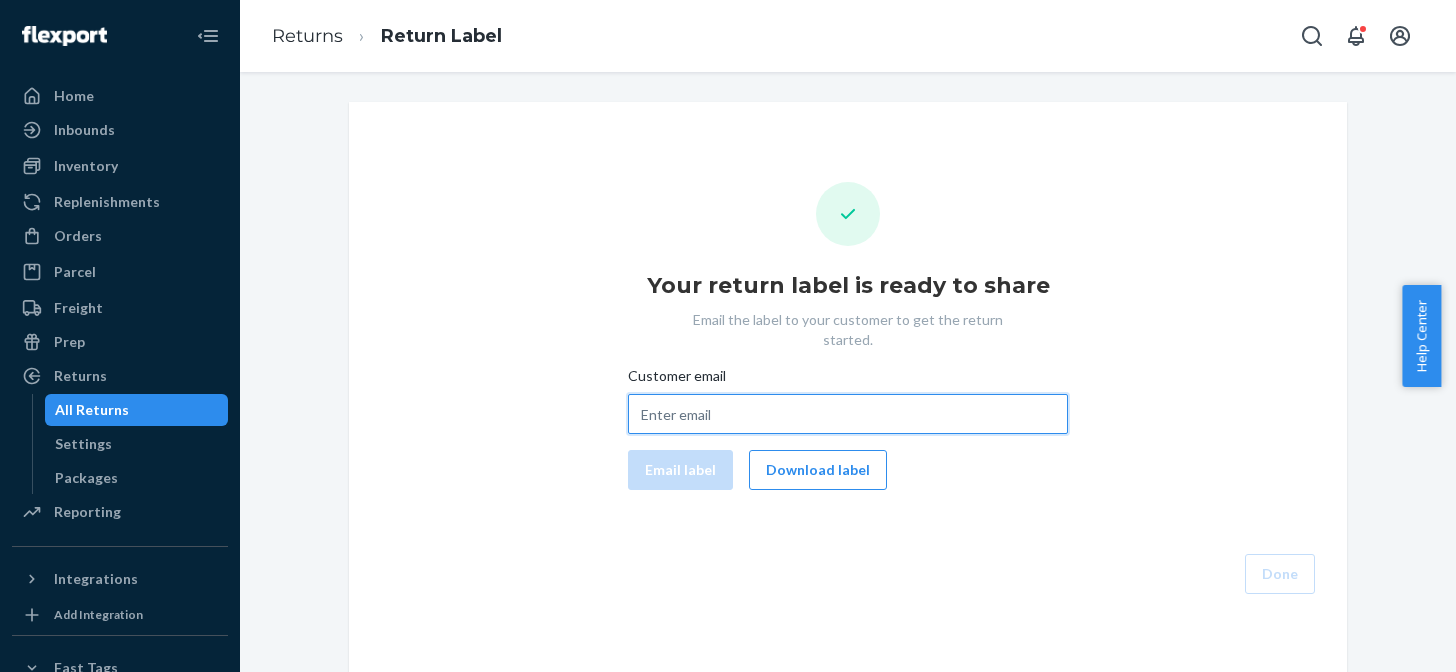 click on "Customer email" at bounding box center [848, 414] 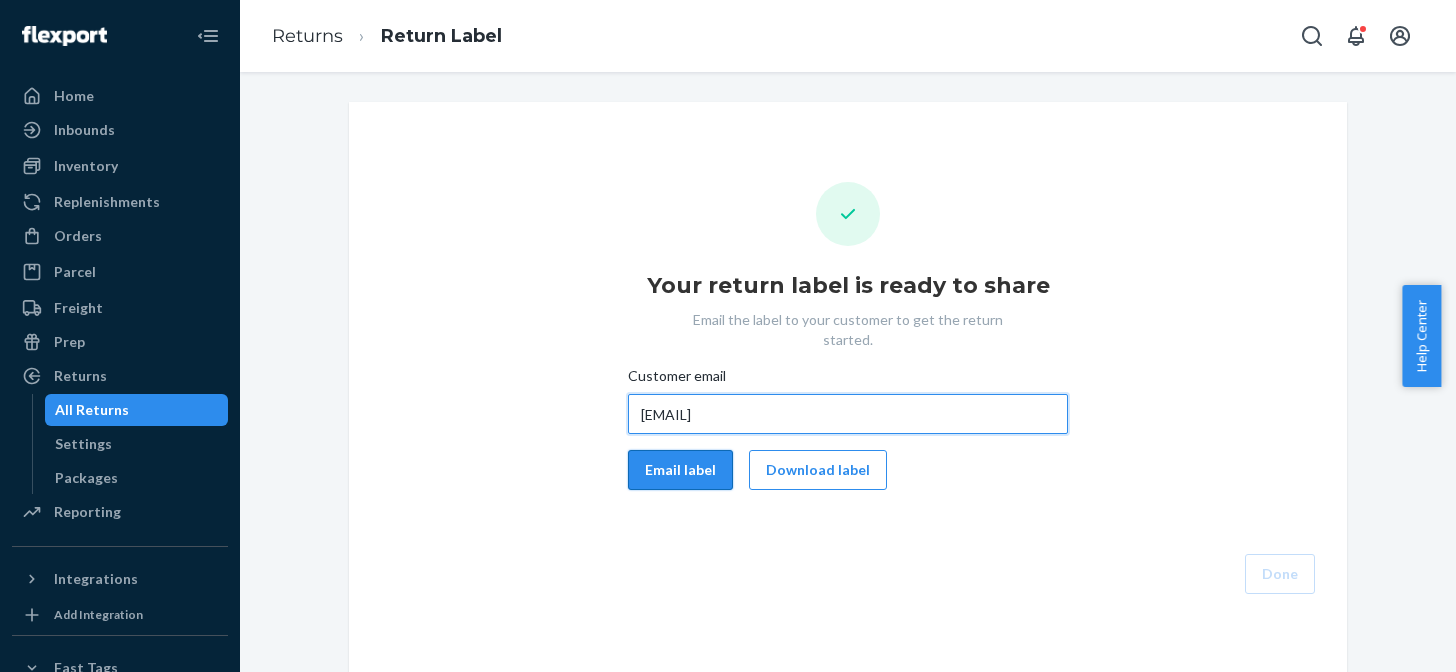 type on "[EMAIL]" 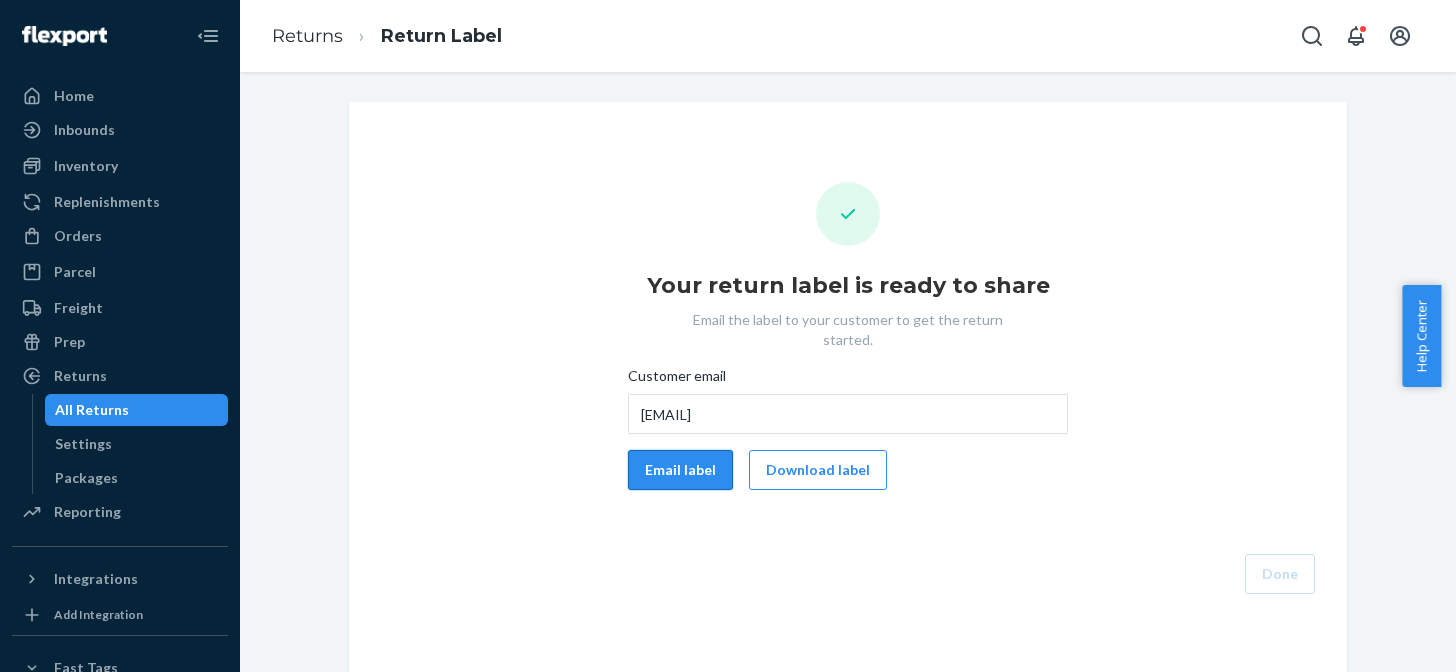 click on "Email label" at bounding box center [680, 470] 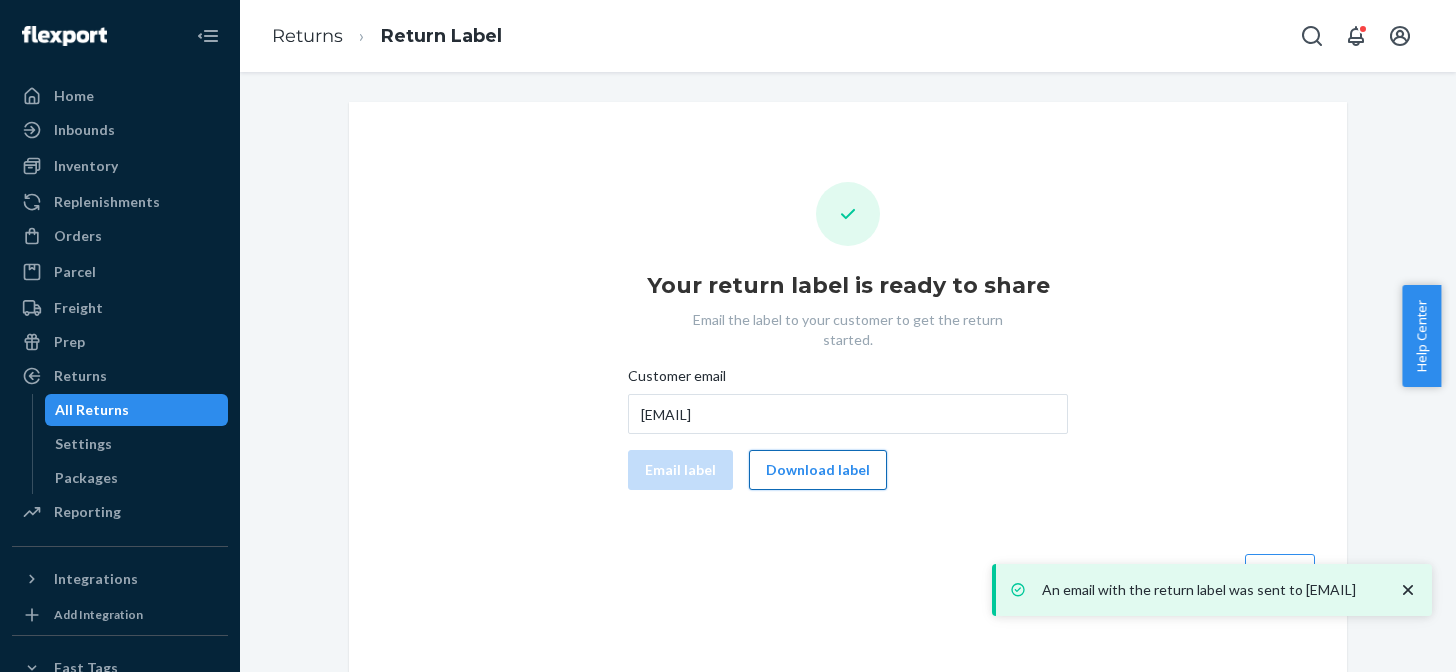 click on "Download label" at bounding box center [818, 470] 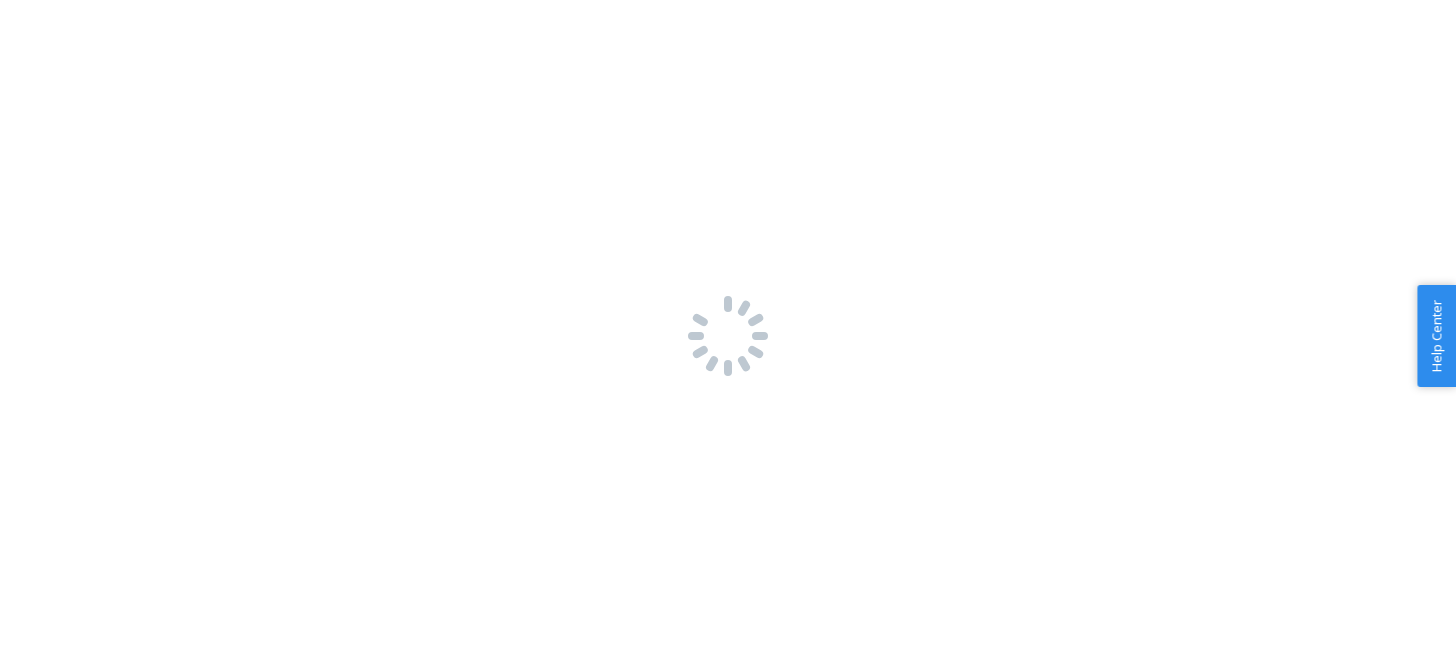 scroll, scrollTop: 0, scrollLeft: 0, axis: both 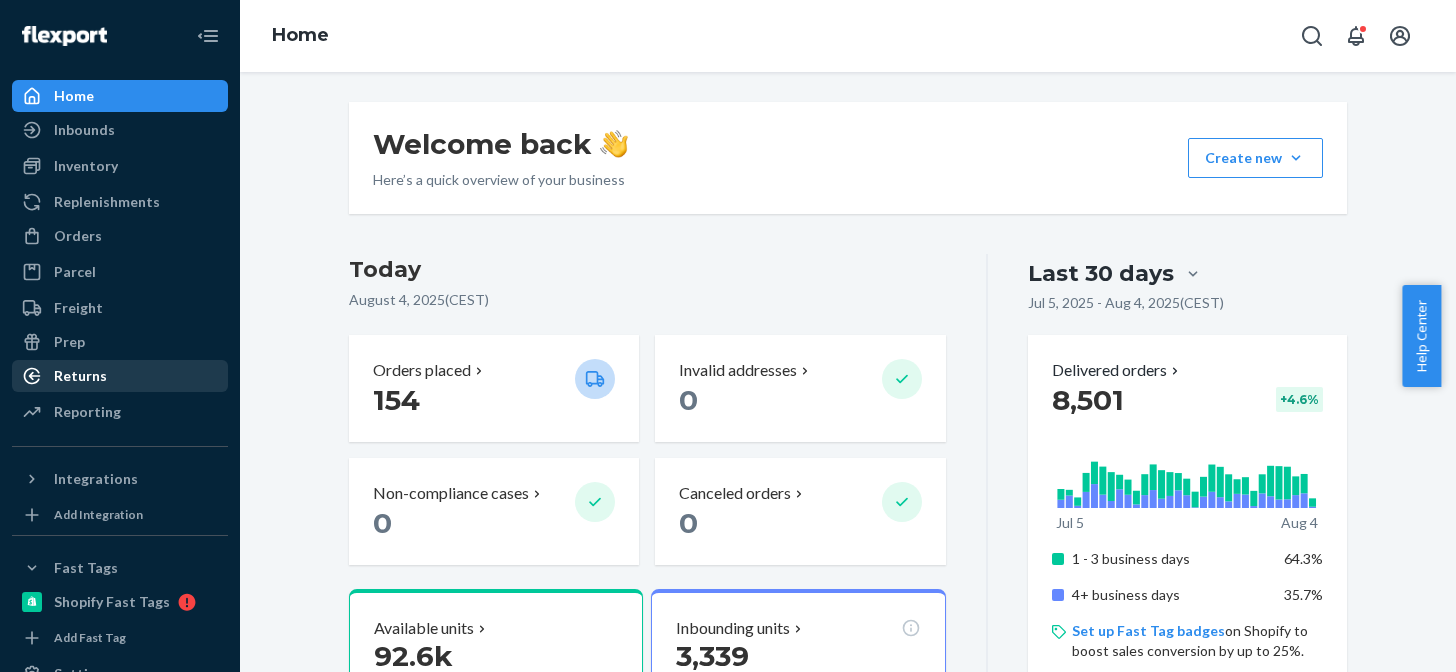 click on "Returns" at bounding box center (120, 376) 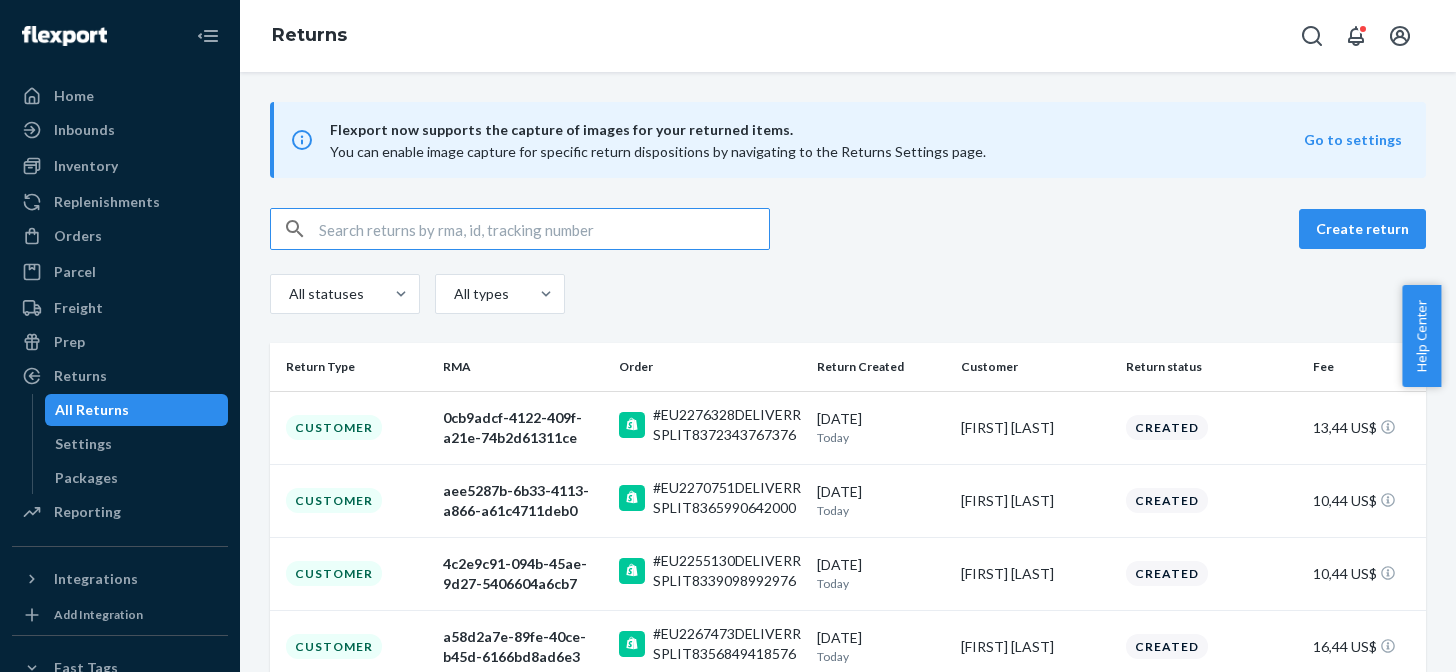 click at bounding box center (544, 229) 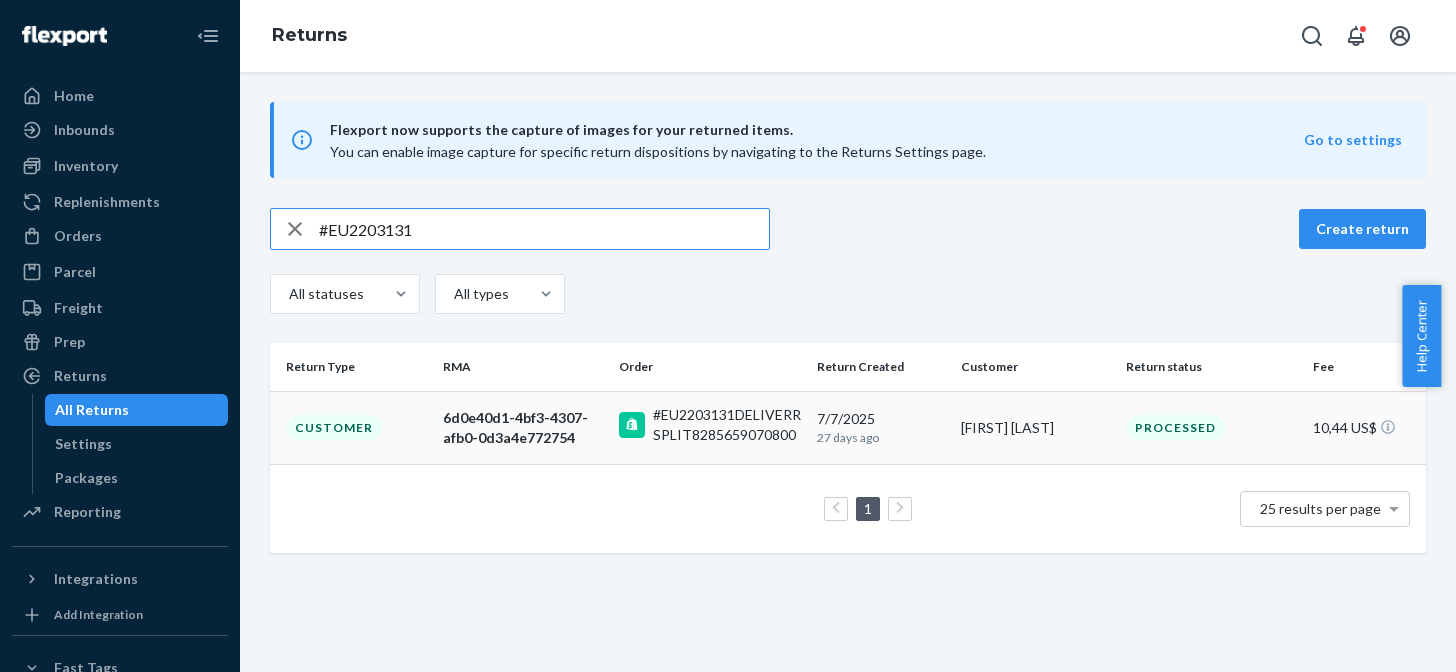 type on "#EU2203131" 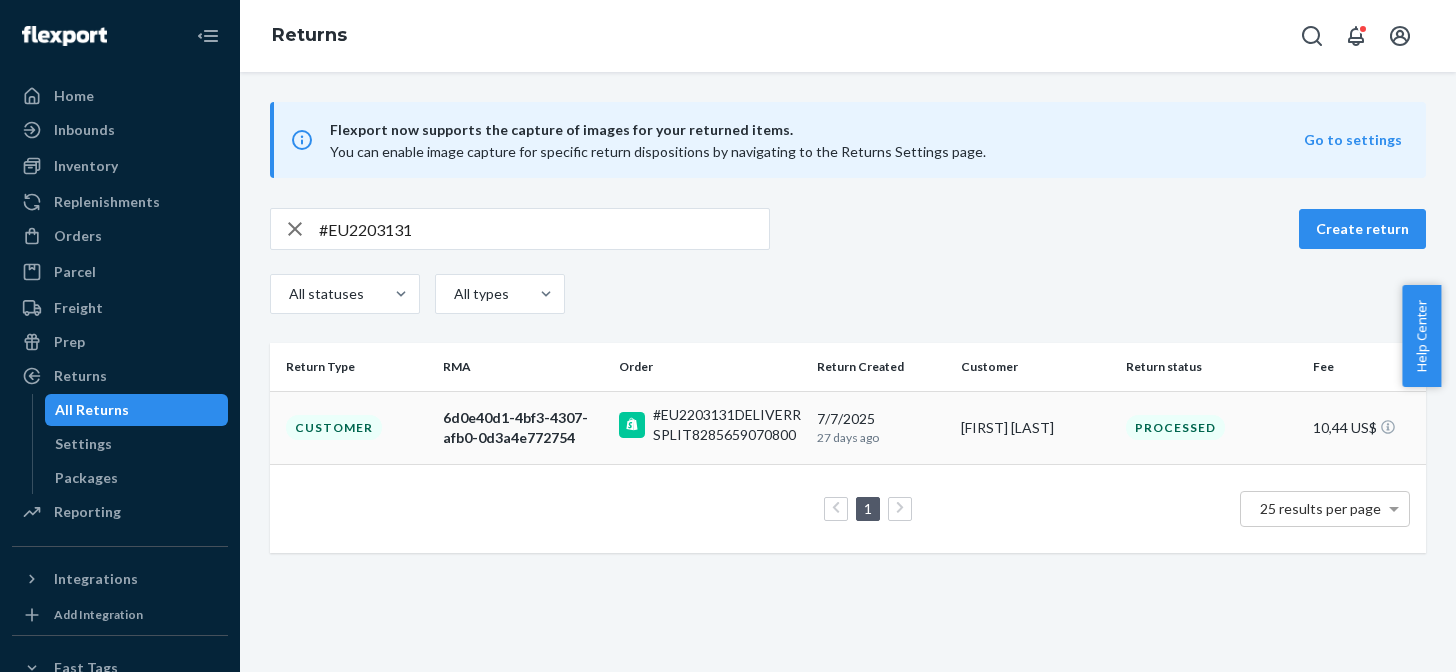 click on "Customer" at bounding box center [334, 427] 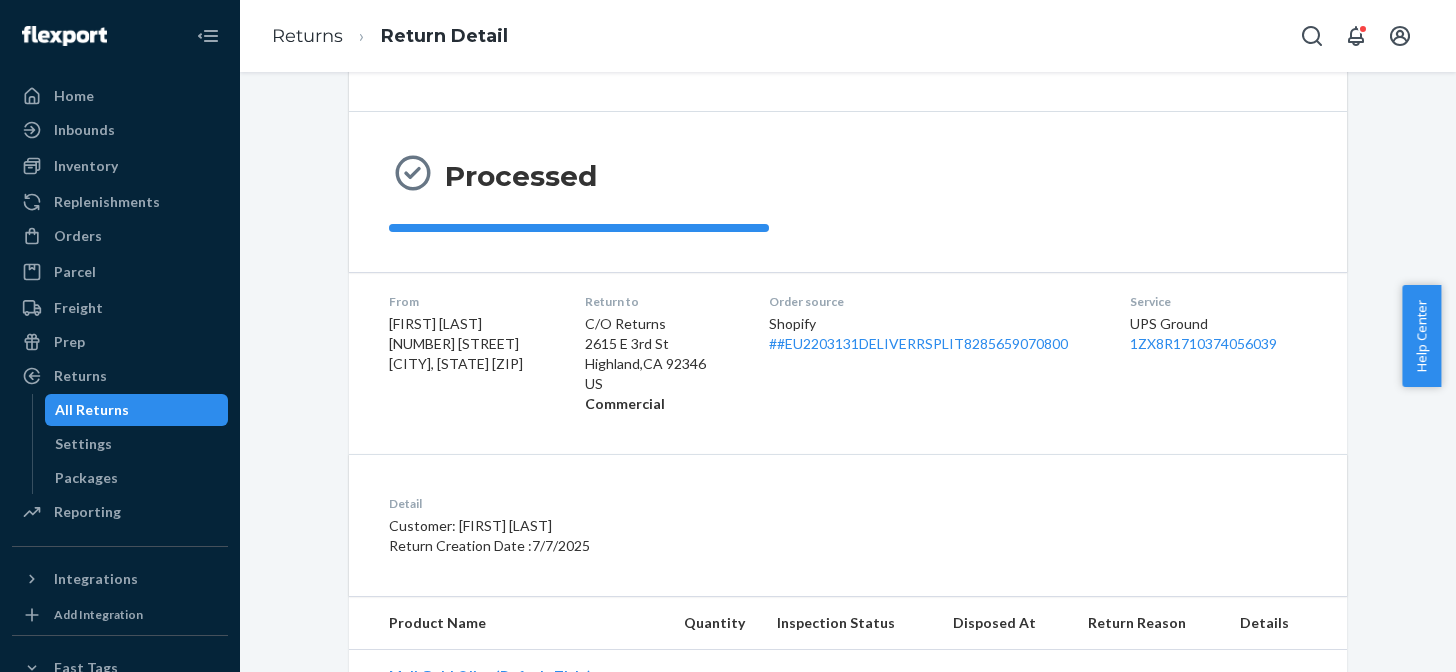 scroll, scrollTop: 232, scrollLeft: 0, axis: vertical 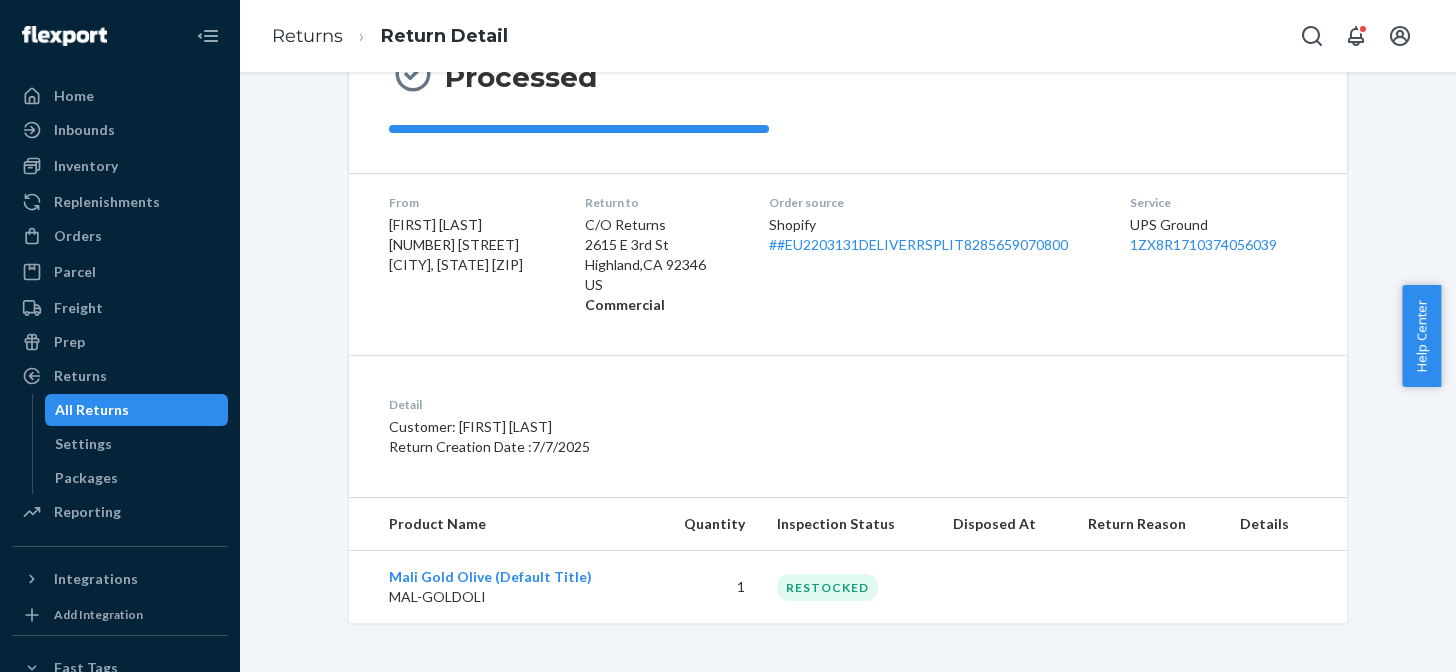 click on "All Returns" at bounding box center (92, 410) 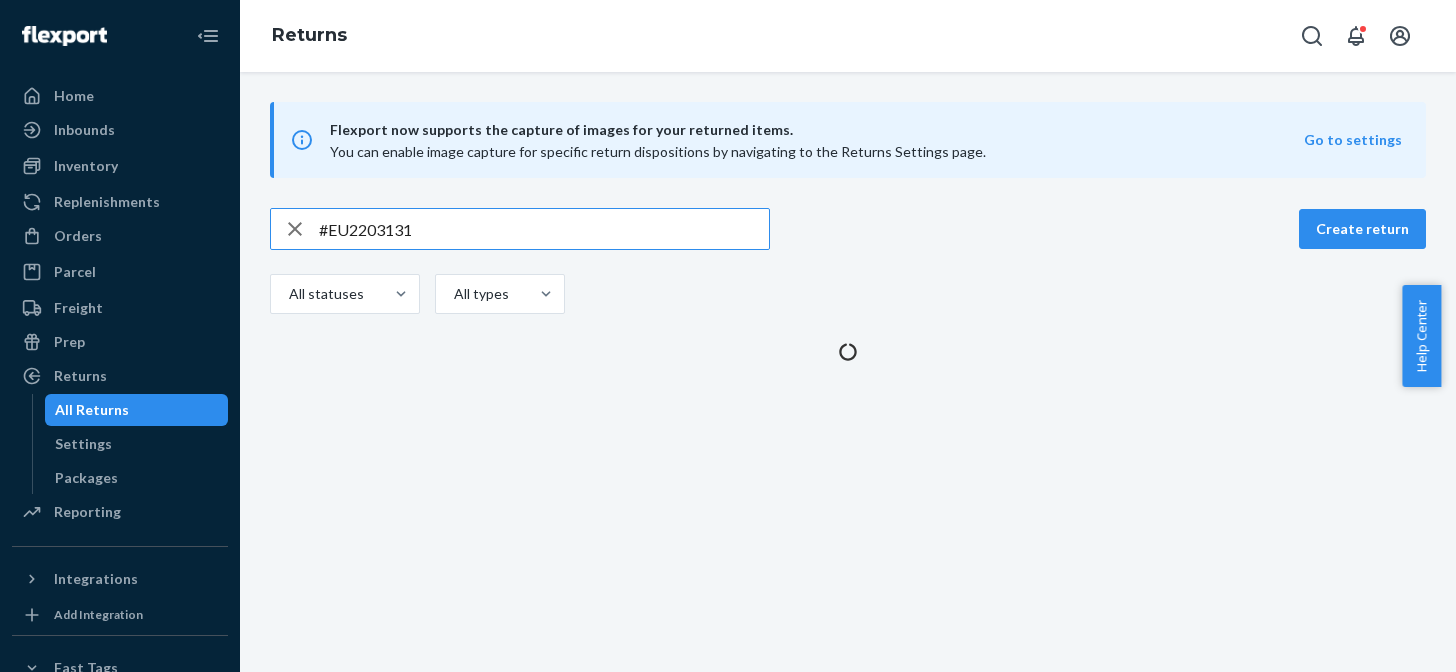 scroll, scrollTop: 0, scrollLeft: 0, axis: both 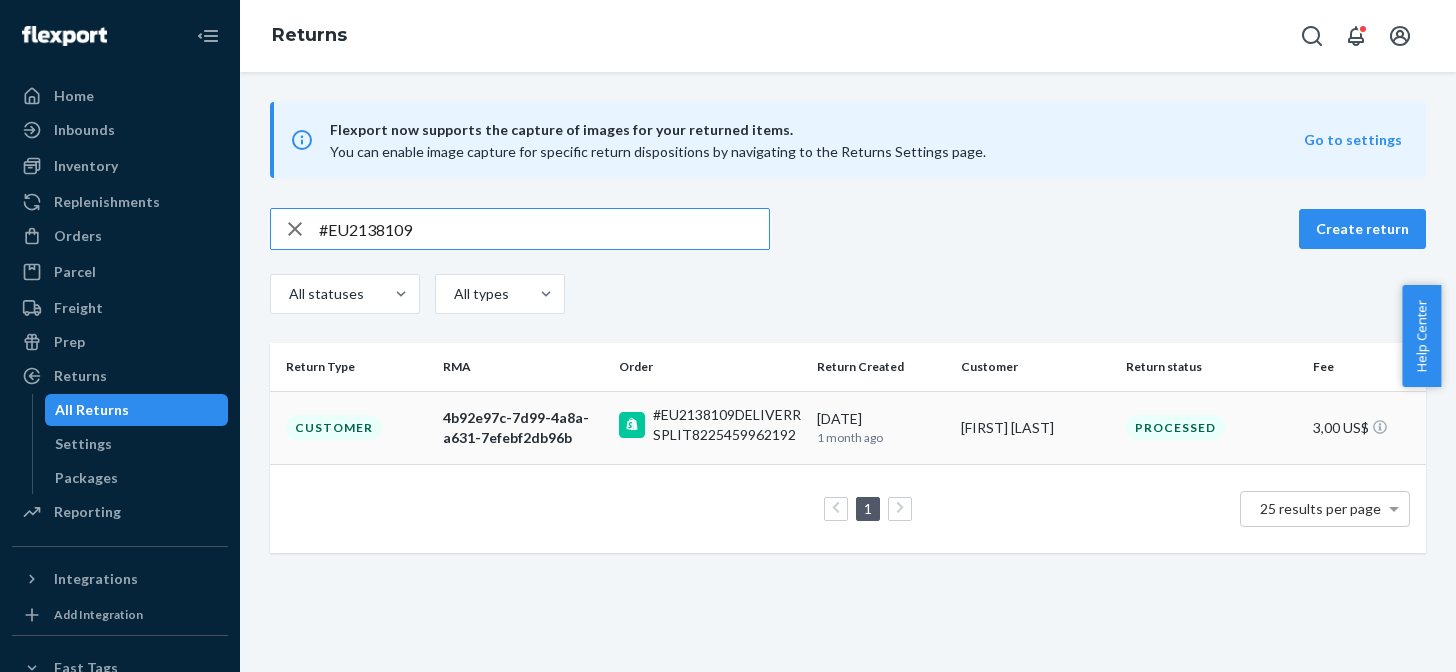 type on "#EU2138109" 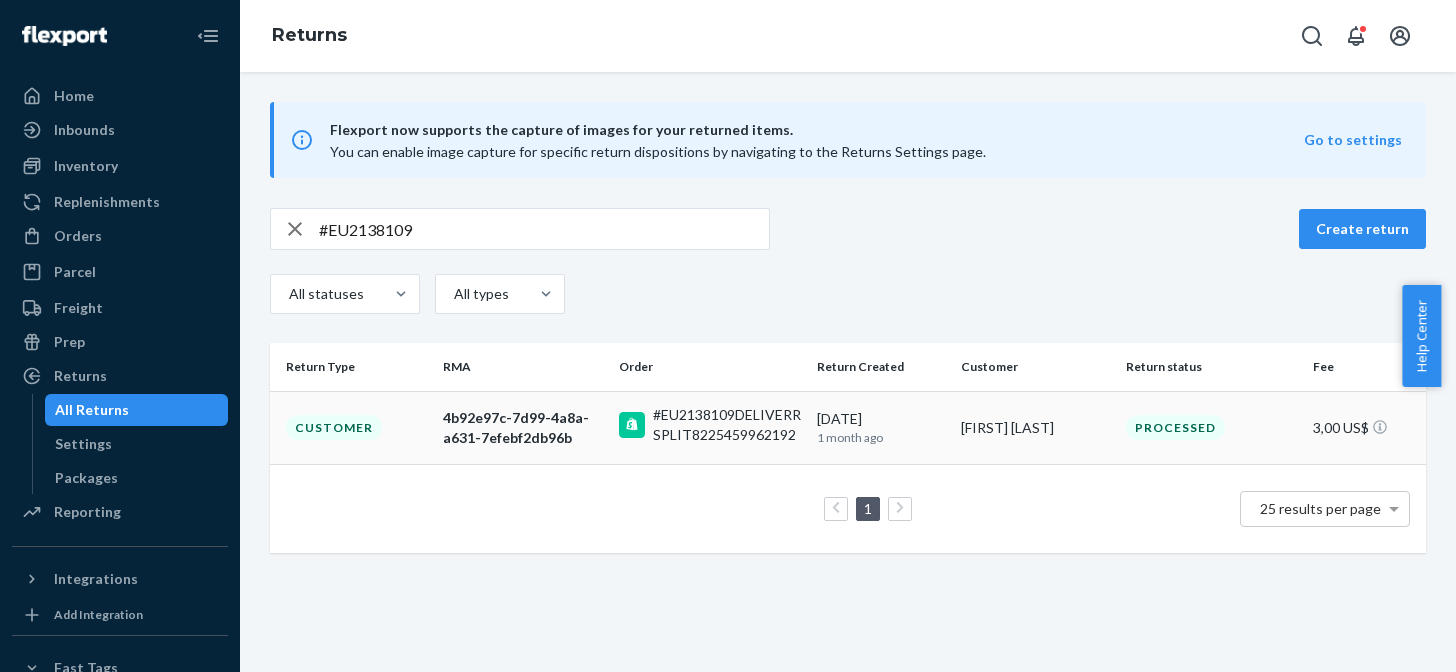 click on "Customer" at bounding box center (334, 427) 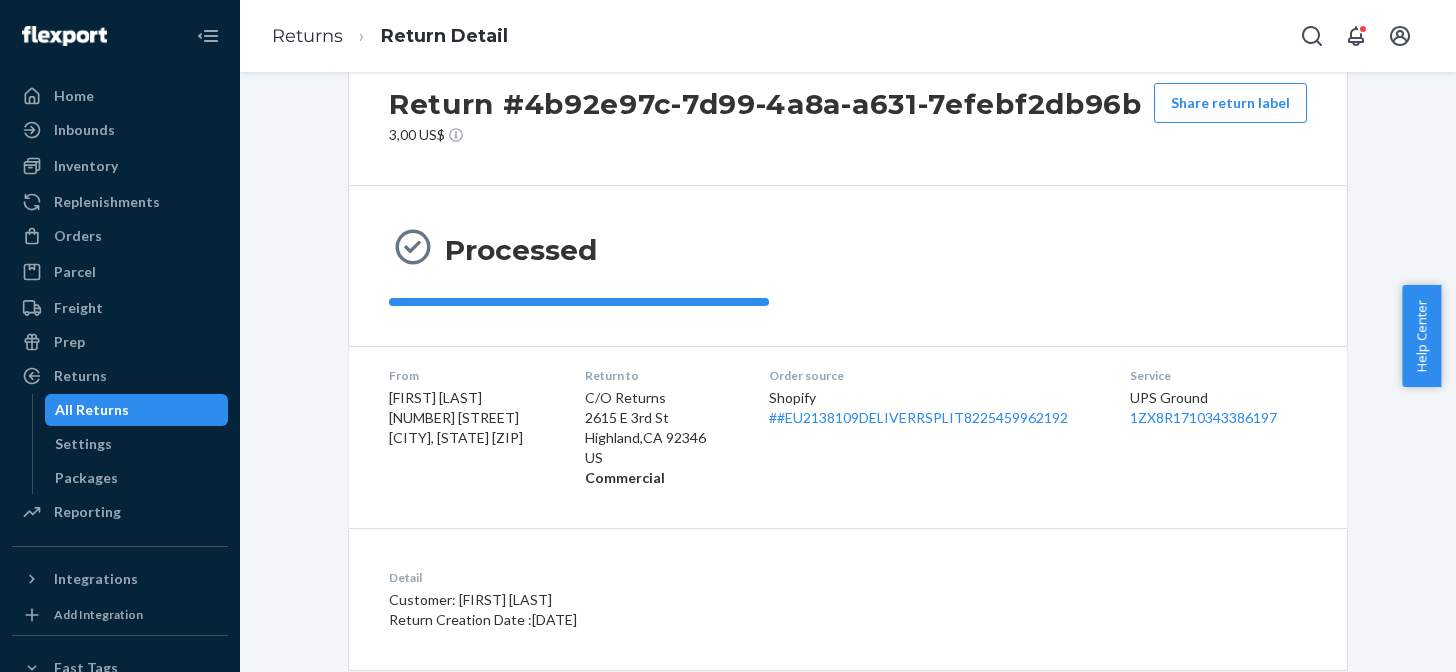 scroll, scrollTop: 0, scrollLeft: 0, axis: both 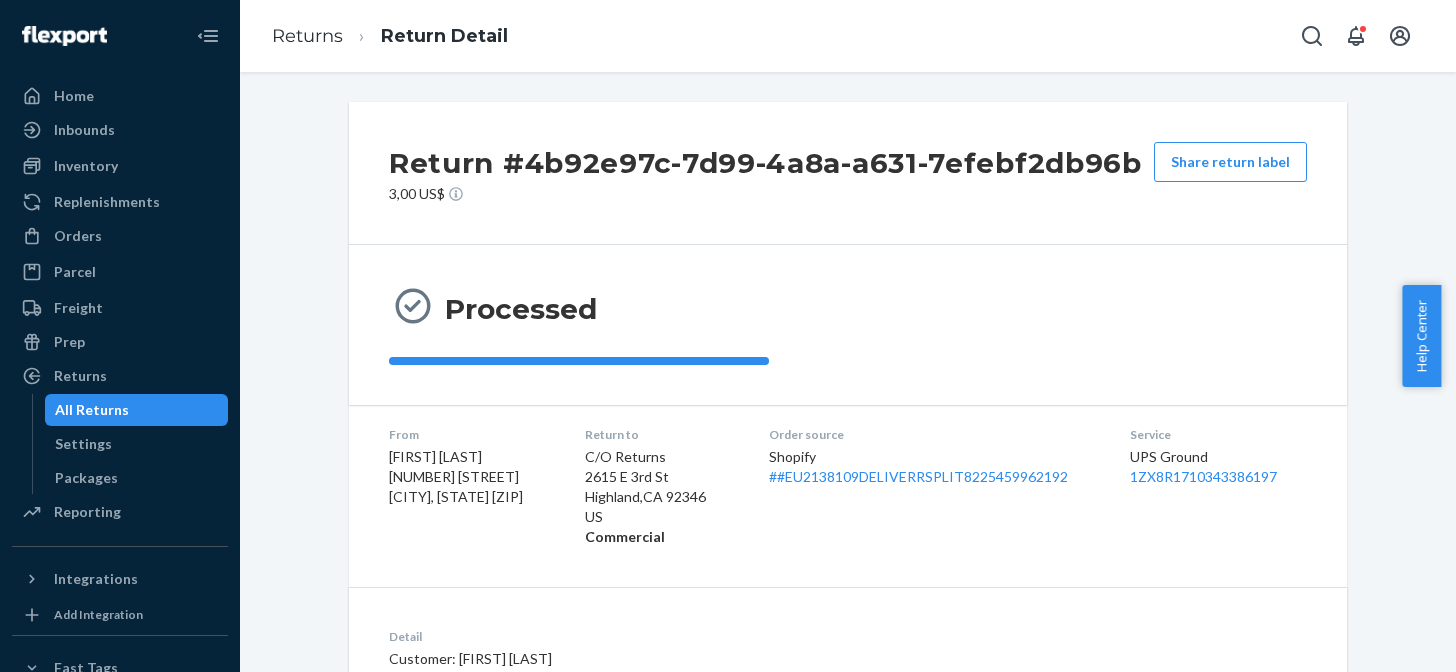 click on "All Returns" at bounding box center [92, 410] 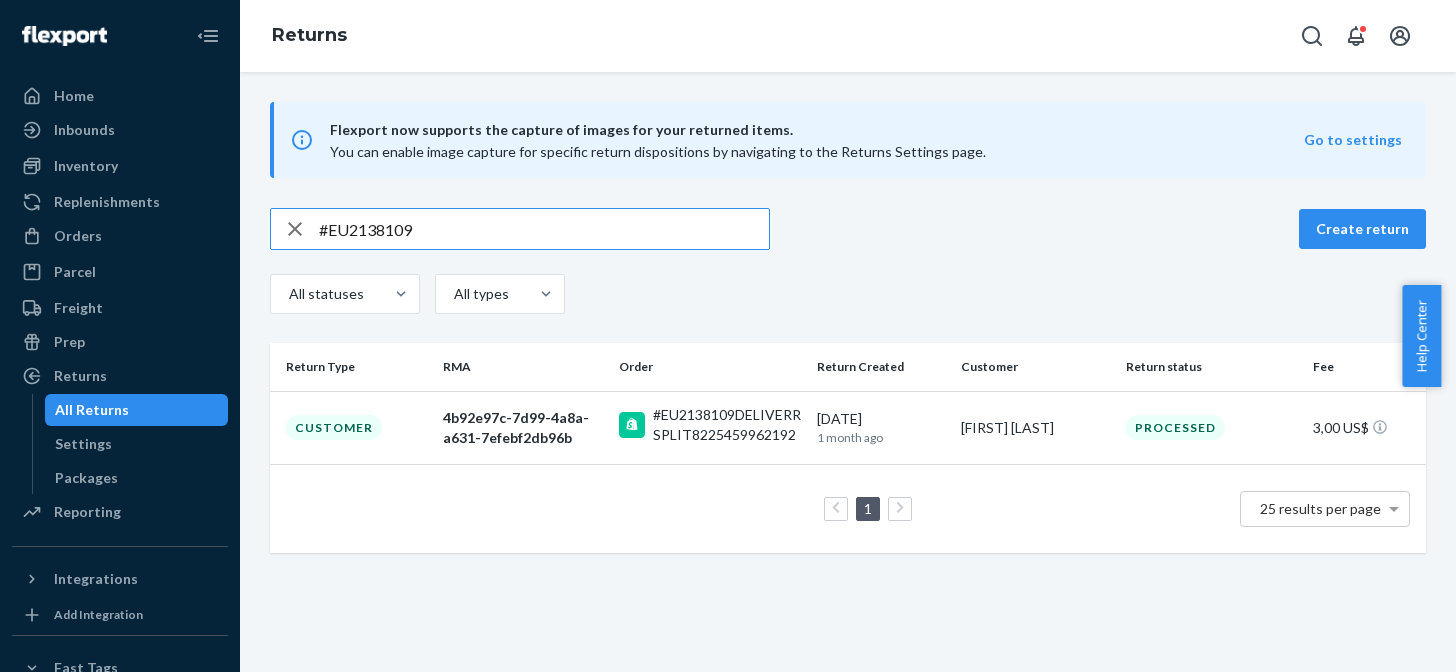 drag, startPoint x: 438, startPoint y: 227, endPoint x: 316, endPoint y: 216, distance: 122.494896 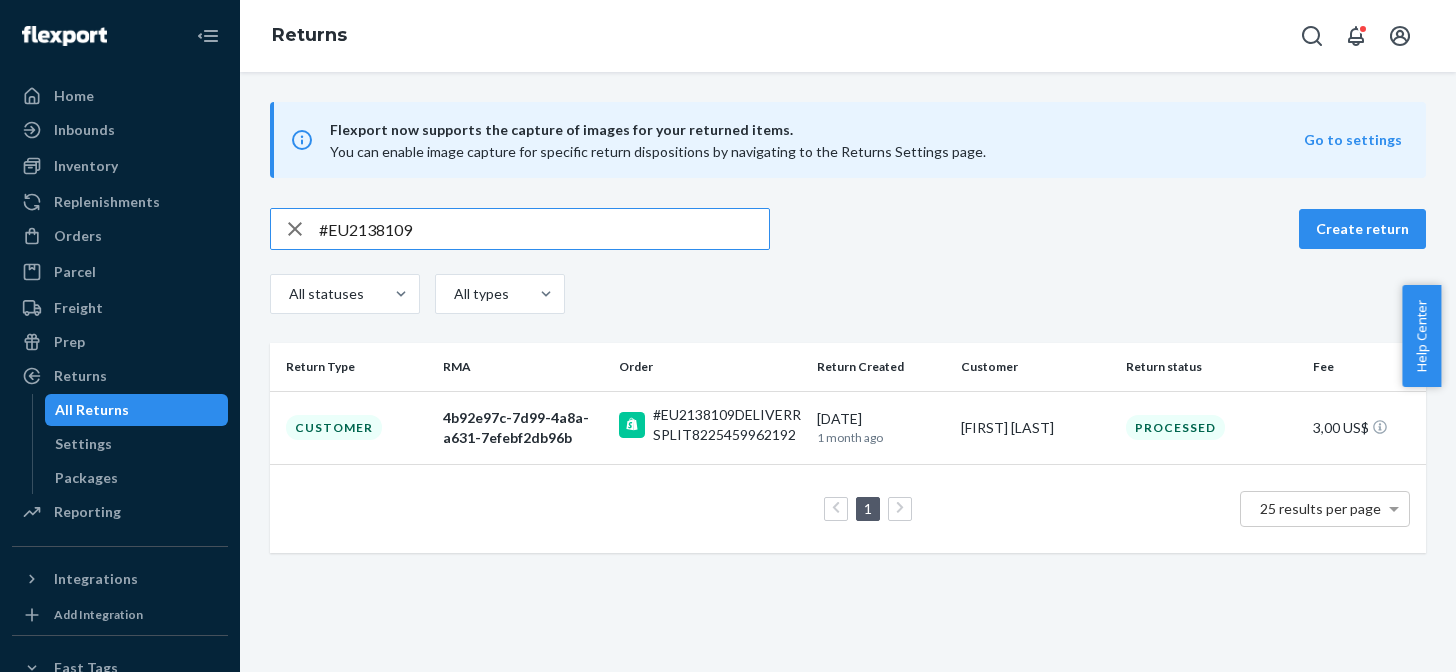 click on "#EU2138109" at bounding box center [520, 229] 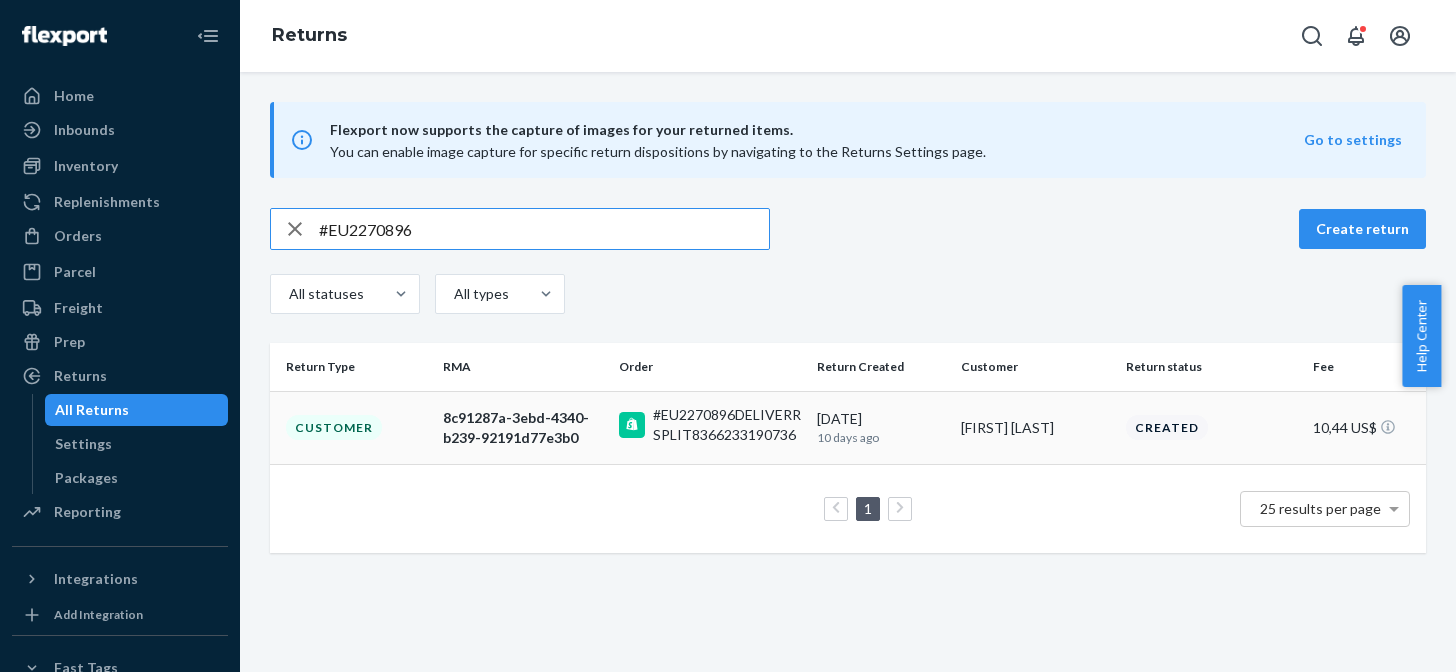 type on "#EU2270896" 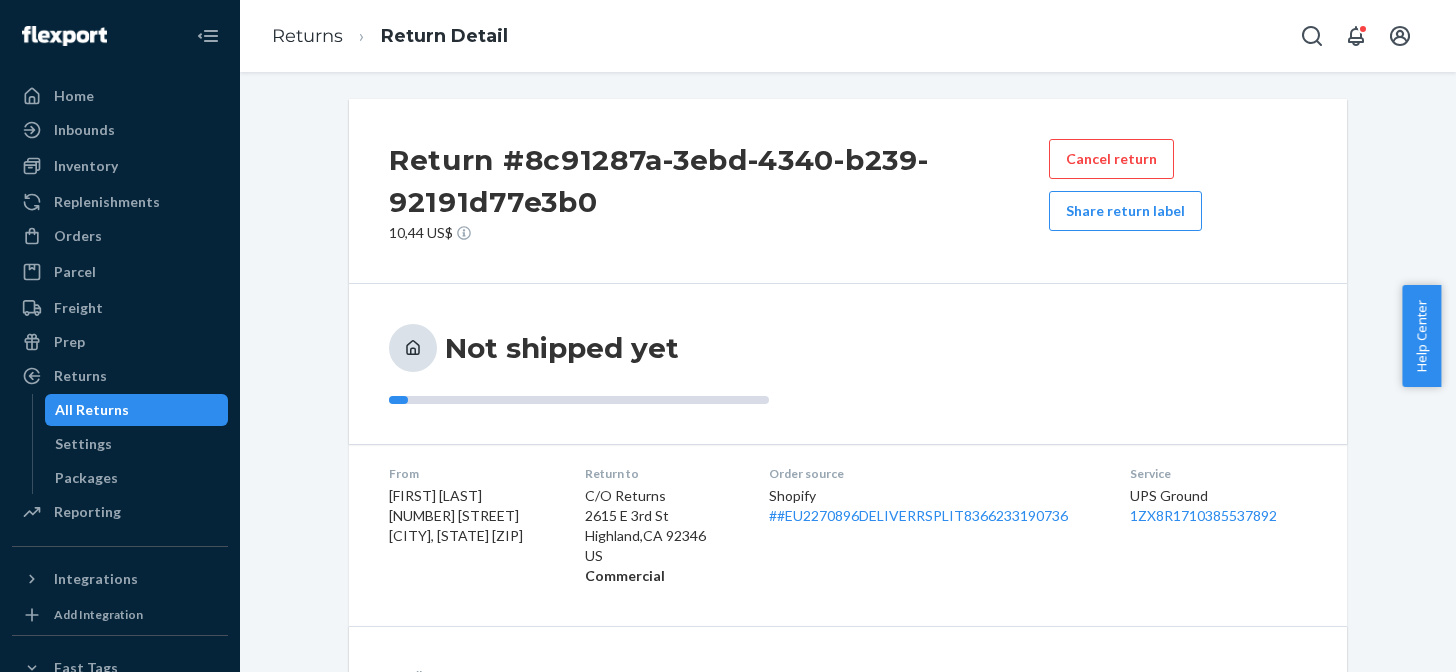 scroll, scrollTop: 0, scrollLeft: 0, axis: both 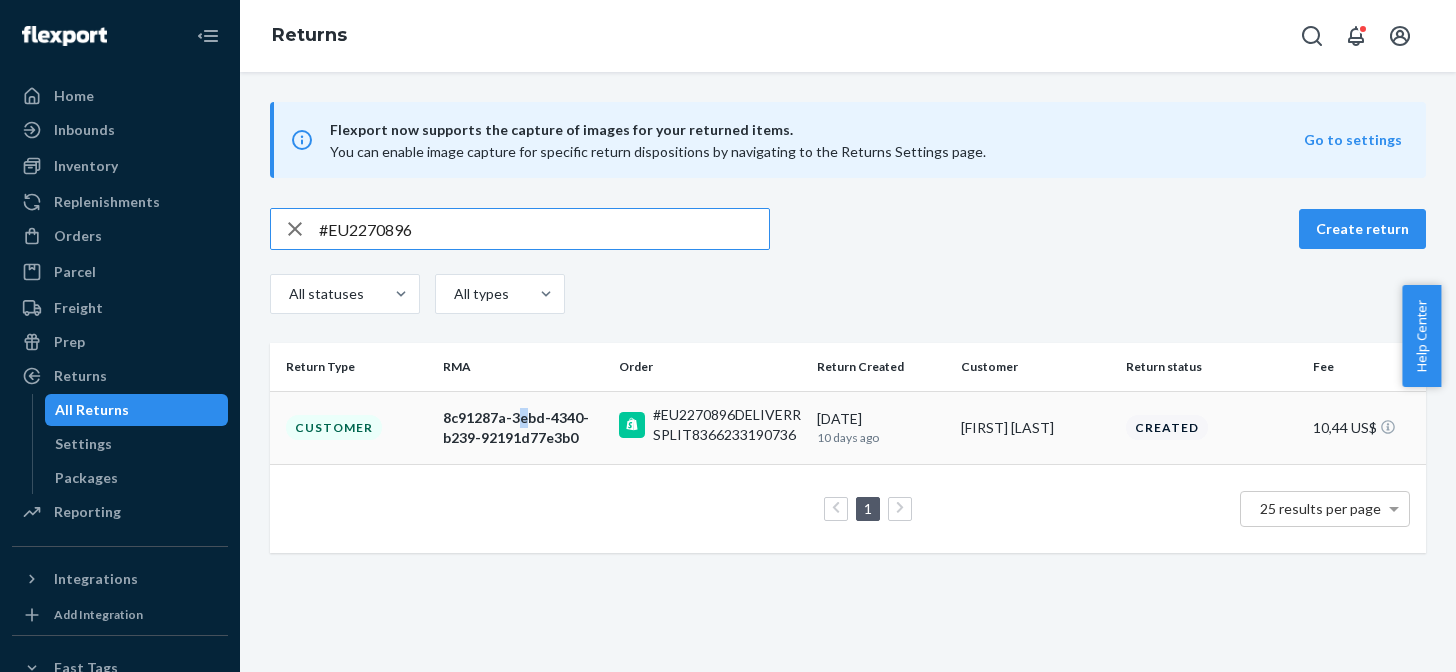 click on "8c91287a-3ebd-4340-b239-92191d77e3b0" at bounding box center (523, 428) 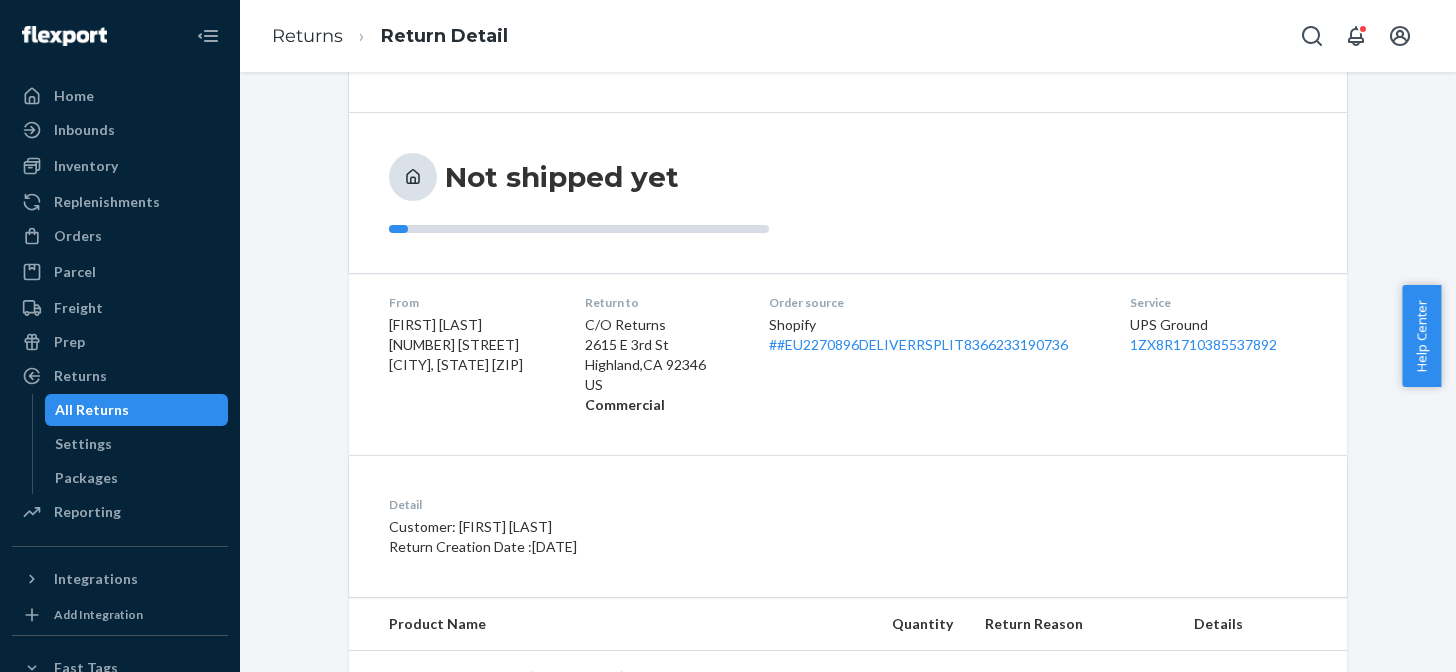 scroll, scrollTop: 274, scrollLeft: 0, axis: vertical 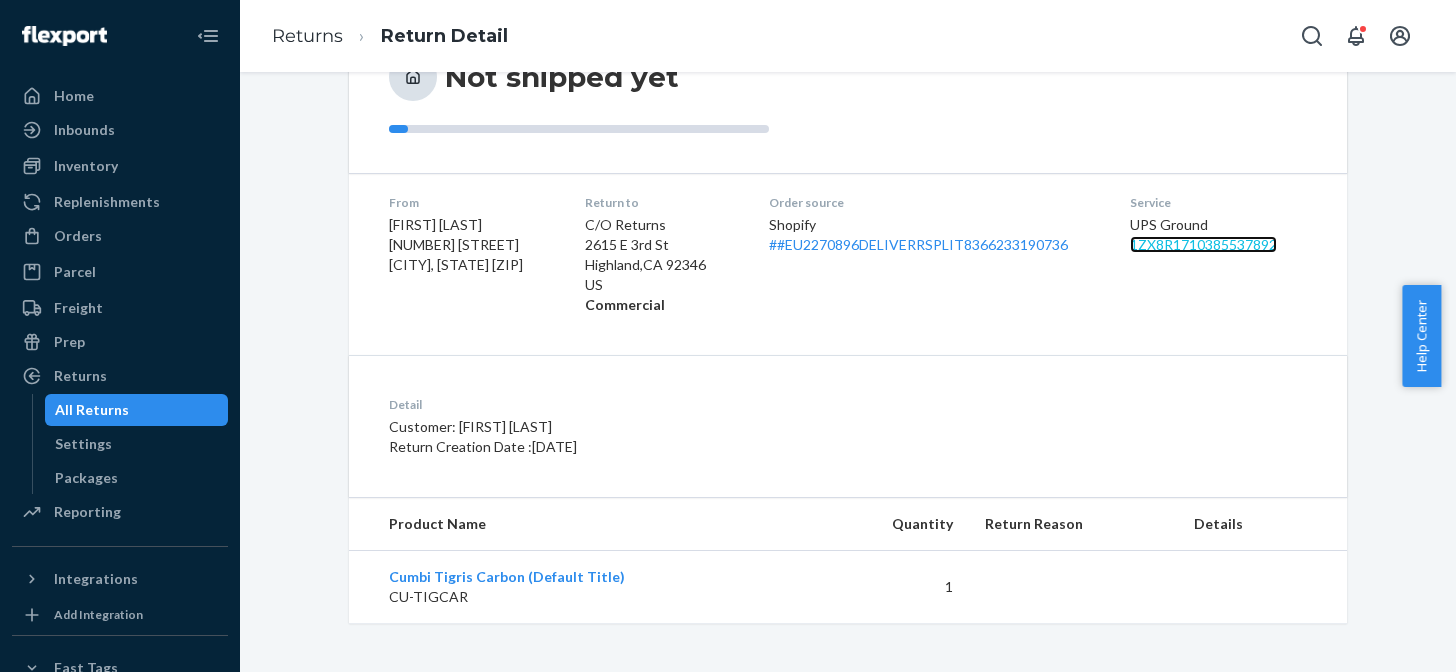 click on "1ZX8R1710385537892" at bounding box center [1203, 244] 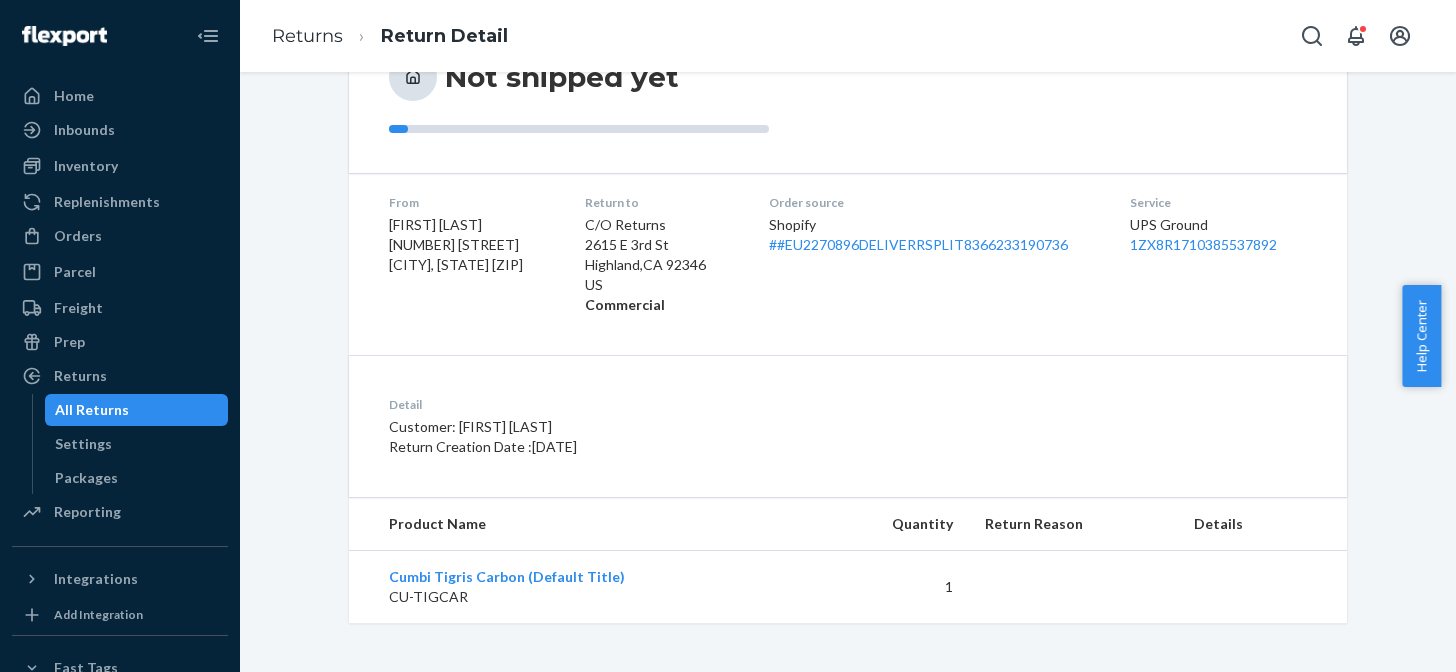 scroll, scrollTop: 0, scrollLeft: 0, axis: both 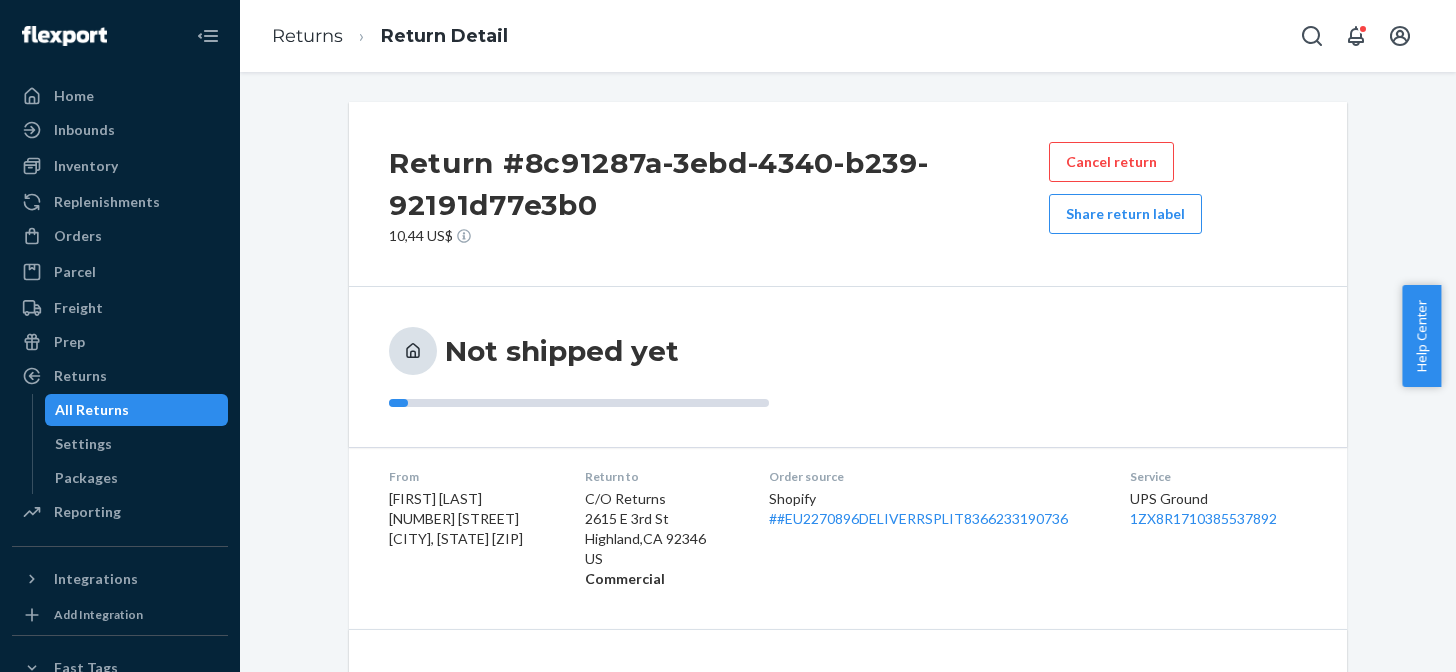 click on "All Returns" at bounding box center [137, 410] 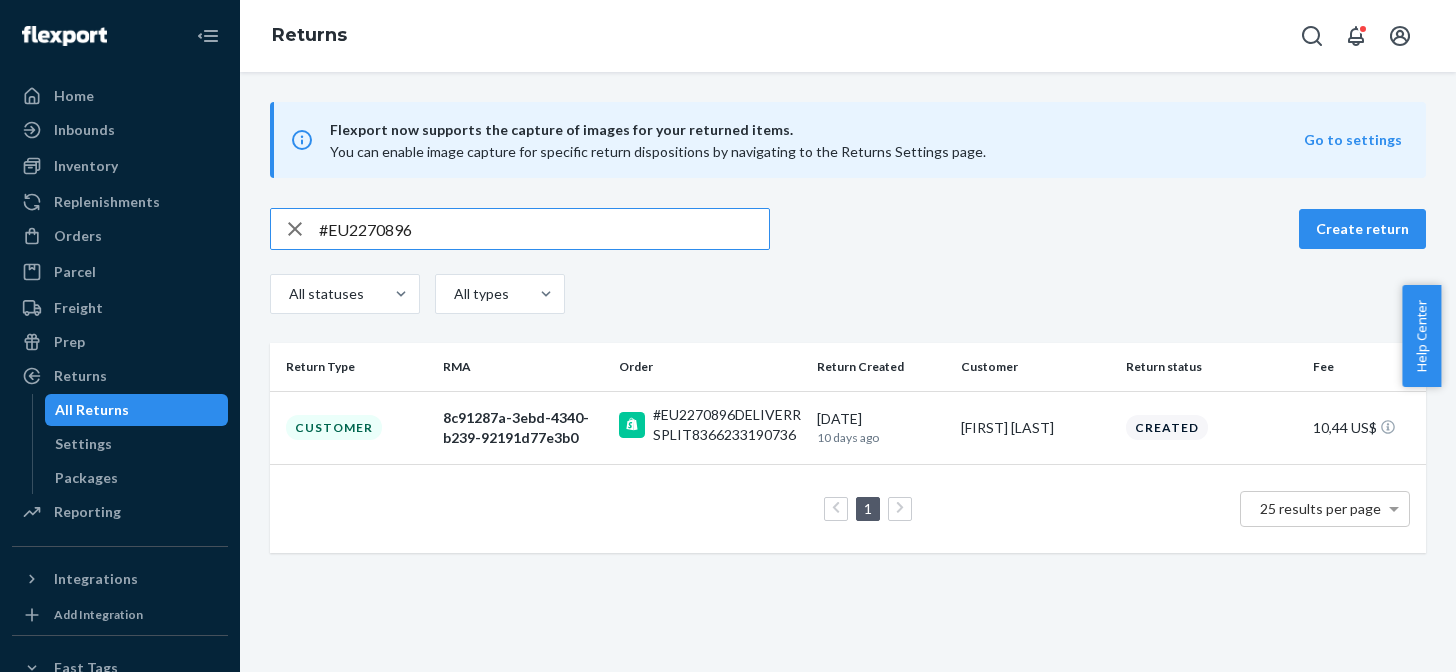 drag, startPoint x: 397, startPoint y: 227, endPoint x: 304, endPoint y: 227, distance: 93 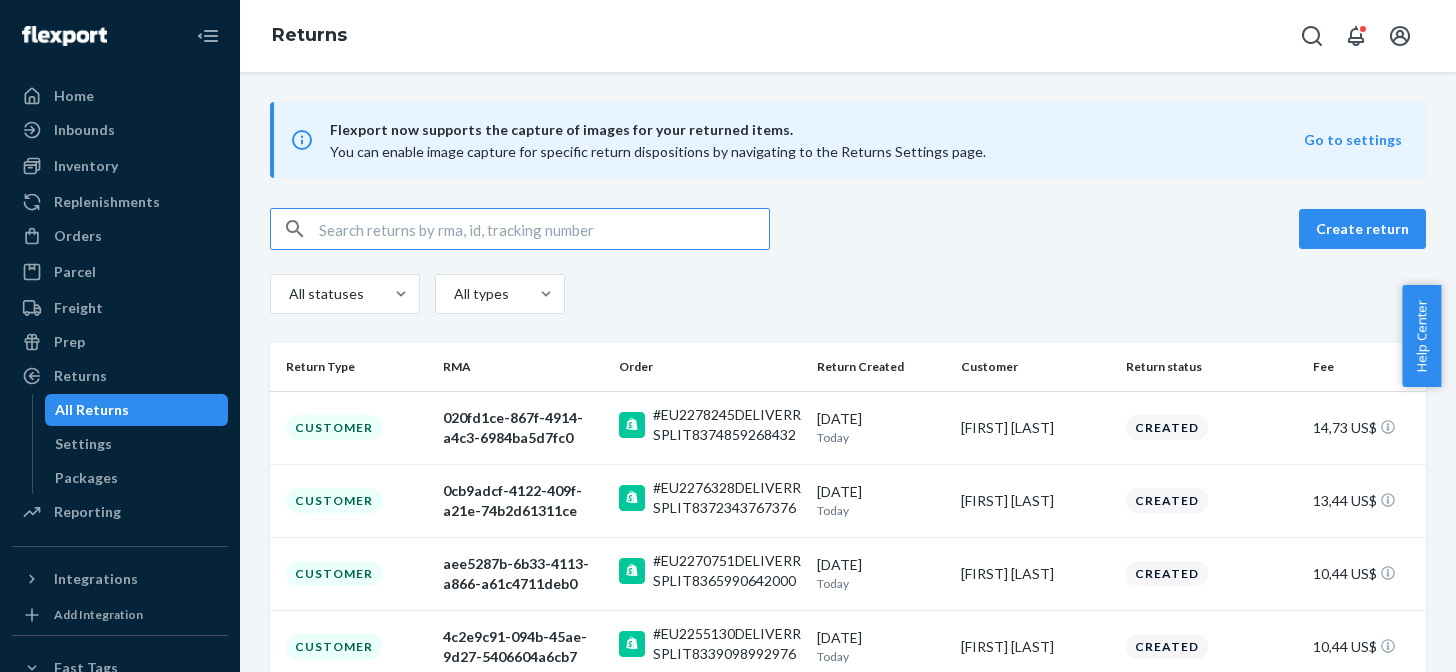 click at bounding box center [544, 229] 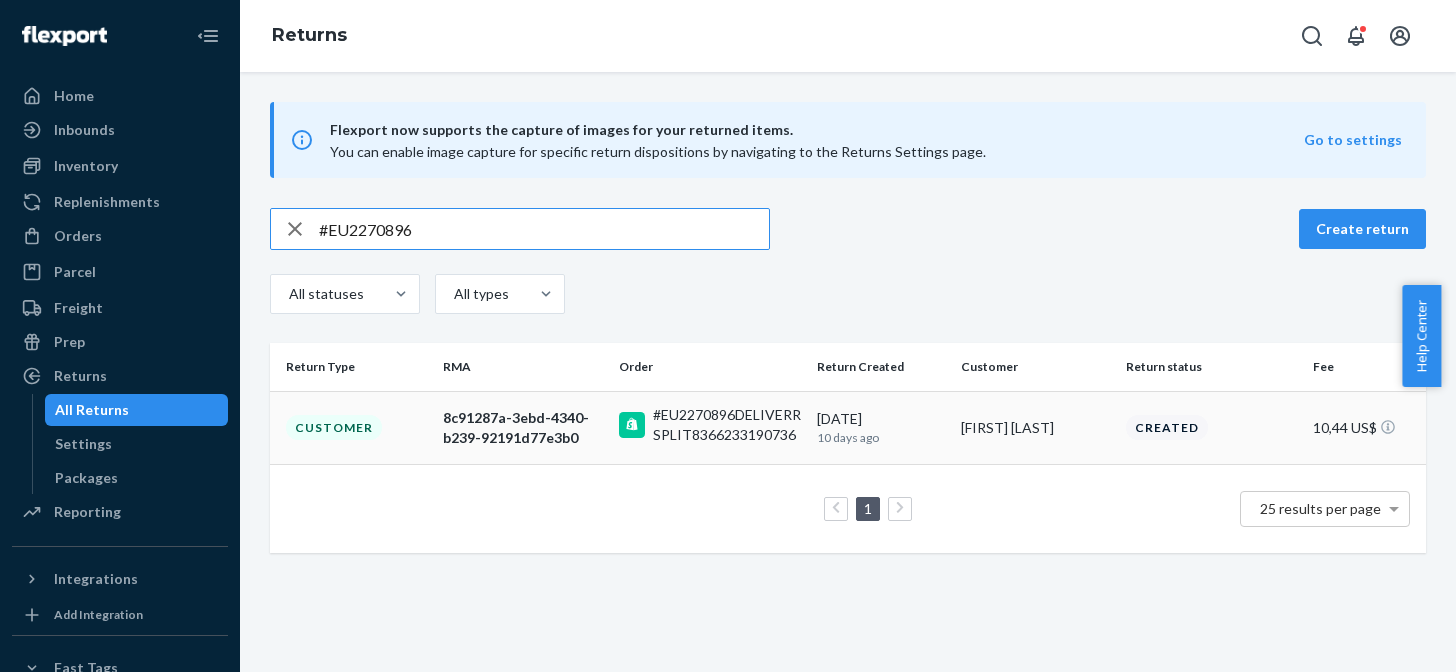 type on "#EU2270896" 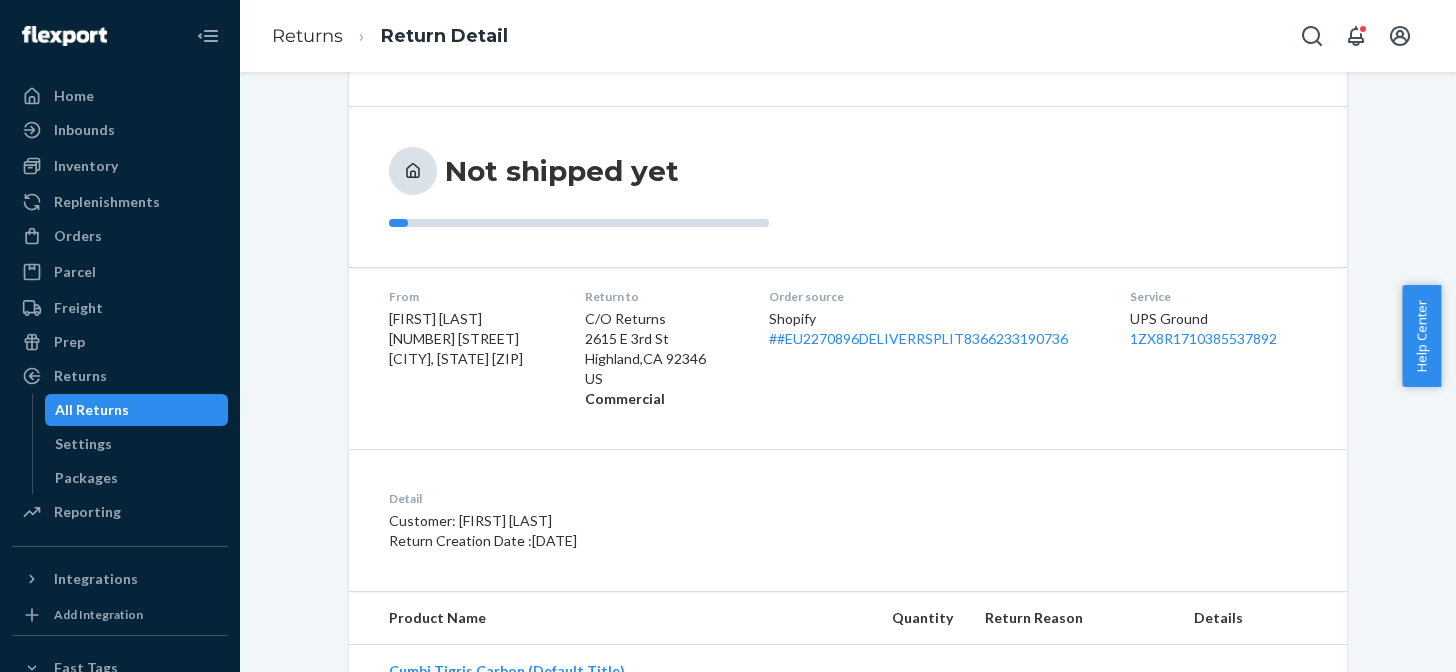 scroll, scrollTop: 274, scrollLeft: 0, axis: vertical 